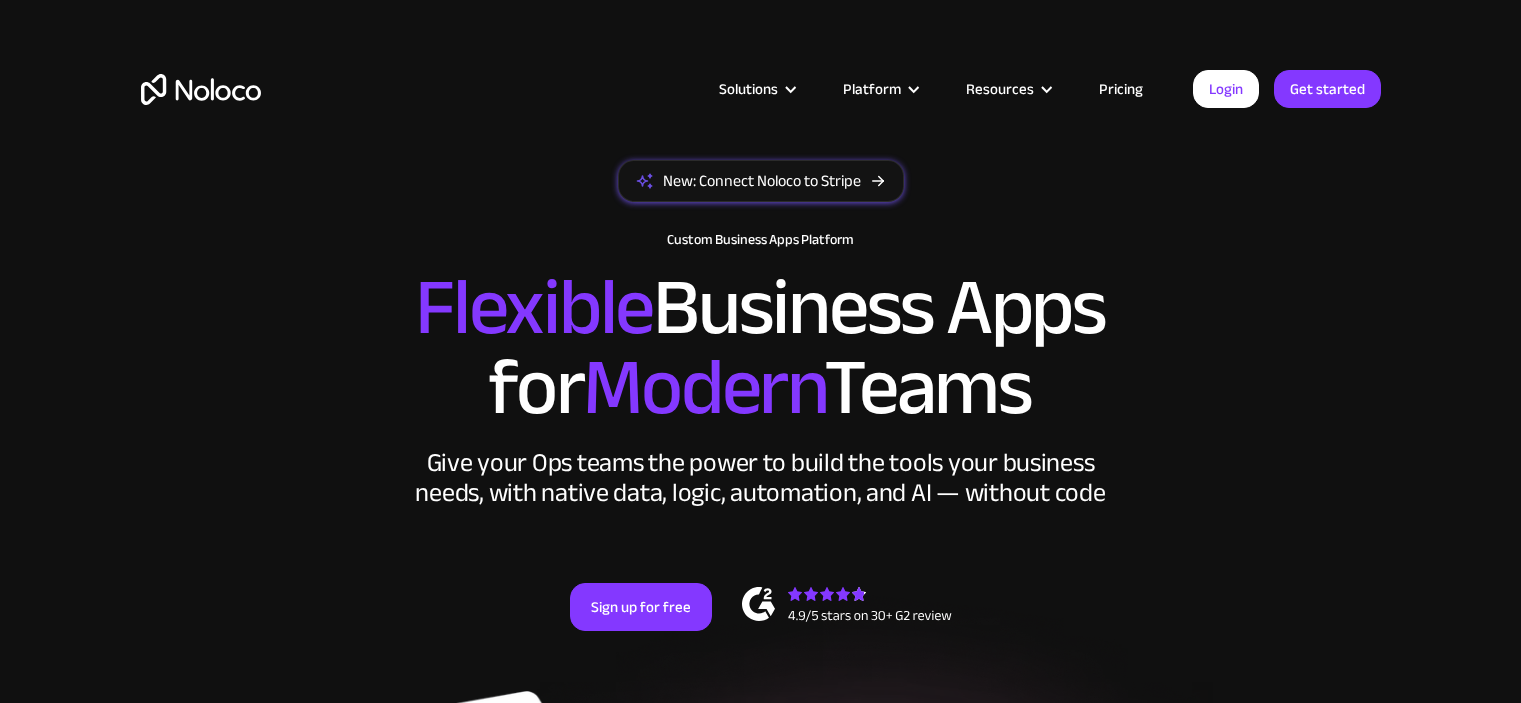 scroll, scrollTop: 0, scrollLeft: 0, axis: both 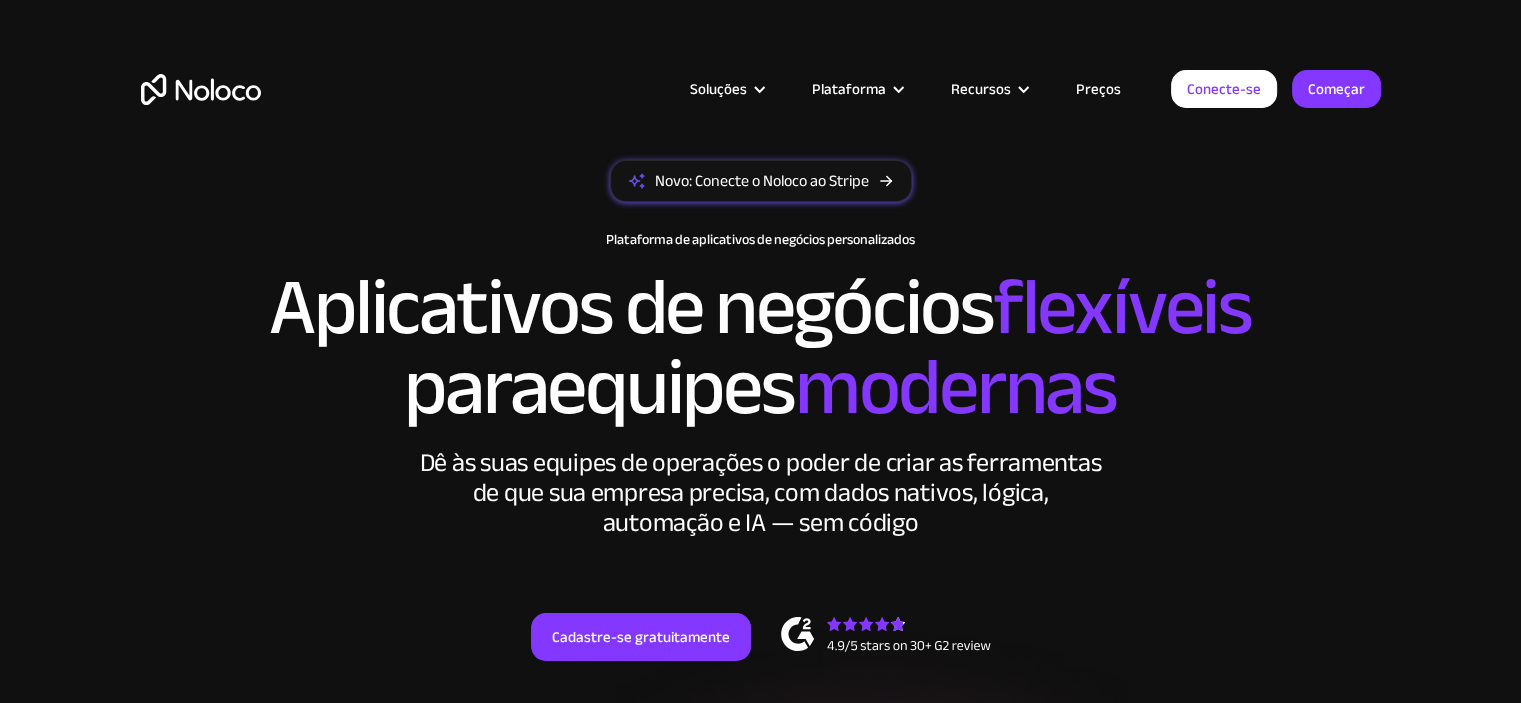 click on "Soluções Casos de uso Tipos de negócios
Gerenciamento de projetos Acompanhe clientes, usuários ou leads com  um aplicativo de back office Noloco totalmente personalizável.
Pequenas e médias empresas Crie as ferramentas necessárias, desde gerenciamento de estoque  até software de RH, adaptadas ao seu negócio em crescimento.
CRM flexível Um Noloco CRM personalizado que se adapta perfeitamente ao seu fluxo de trabalho,  centraliza seus dados e permite uma colaboração perfeita. Empresa Capacite suas equipes para criar ferramentas internas poderosas sem código, totalmente personalizáveis, seguras e prontas para empresas. Portal do Cliente Capacite seus clientes com autoatendimento  e uma experiência totalmente personalizada da sua marca.
Agências Automatize tarefas, gerencie clientes,  simplifique a integração de clientes e dimensione sem esforço.
Intranet da equipe" at bounding box center [760, 94] 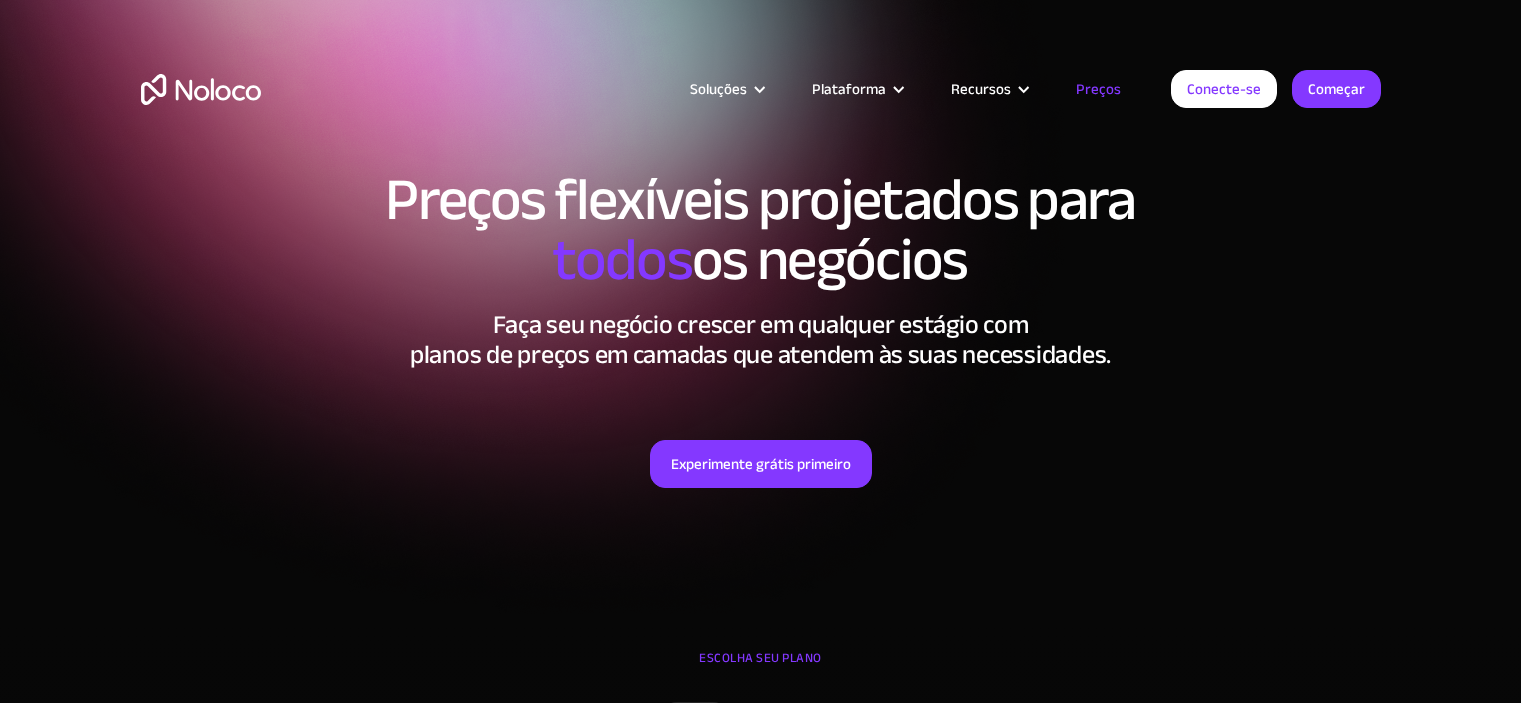 scroll, scrollTop: 0, scrollLeft: 0, axis: both 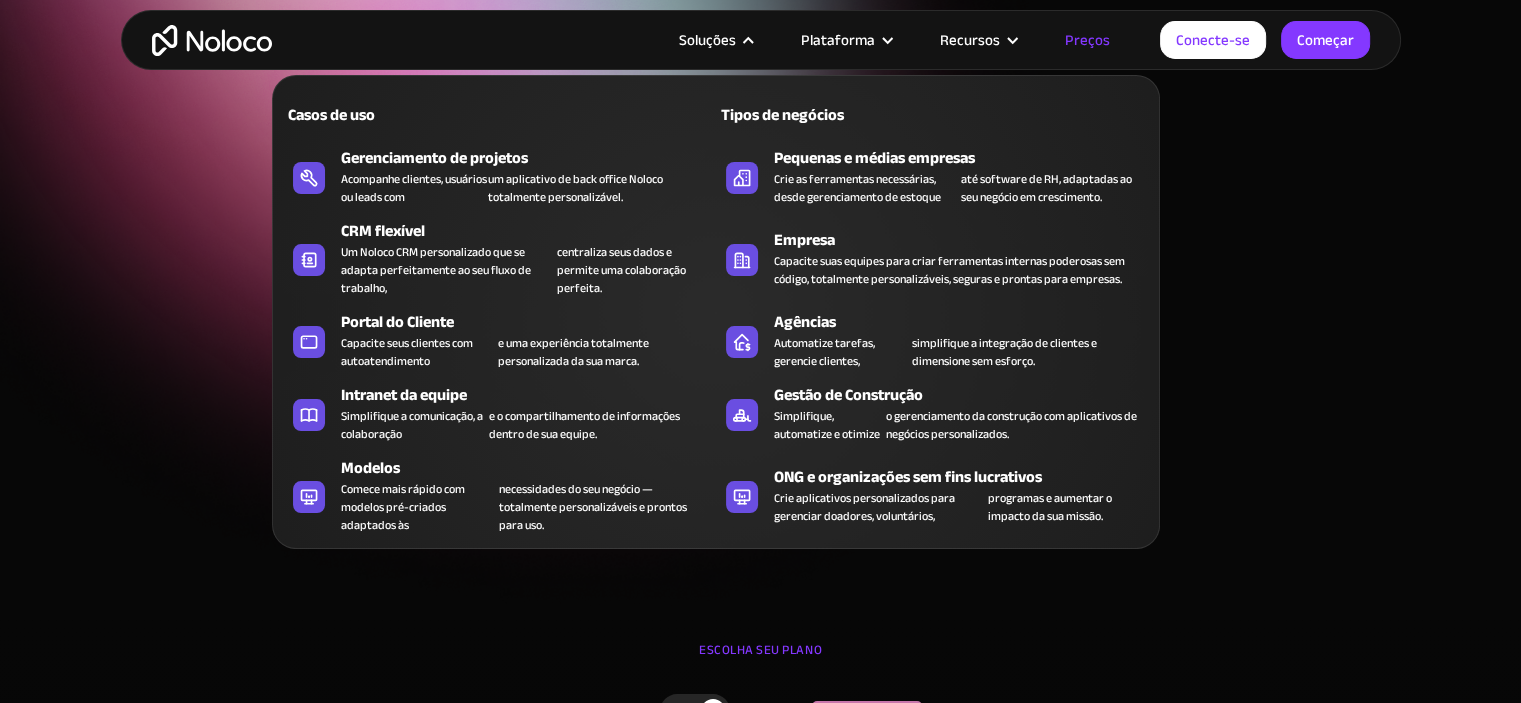 click on "Soluções" at bounding box center (707, 40) 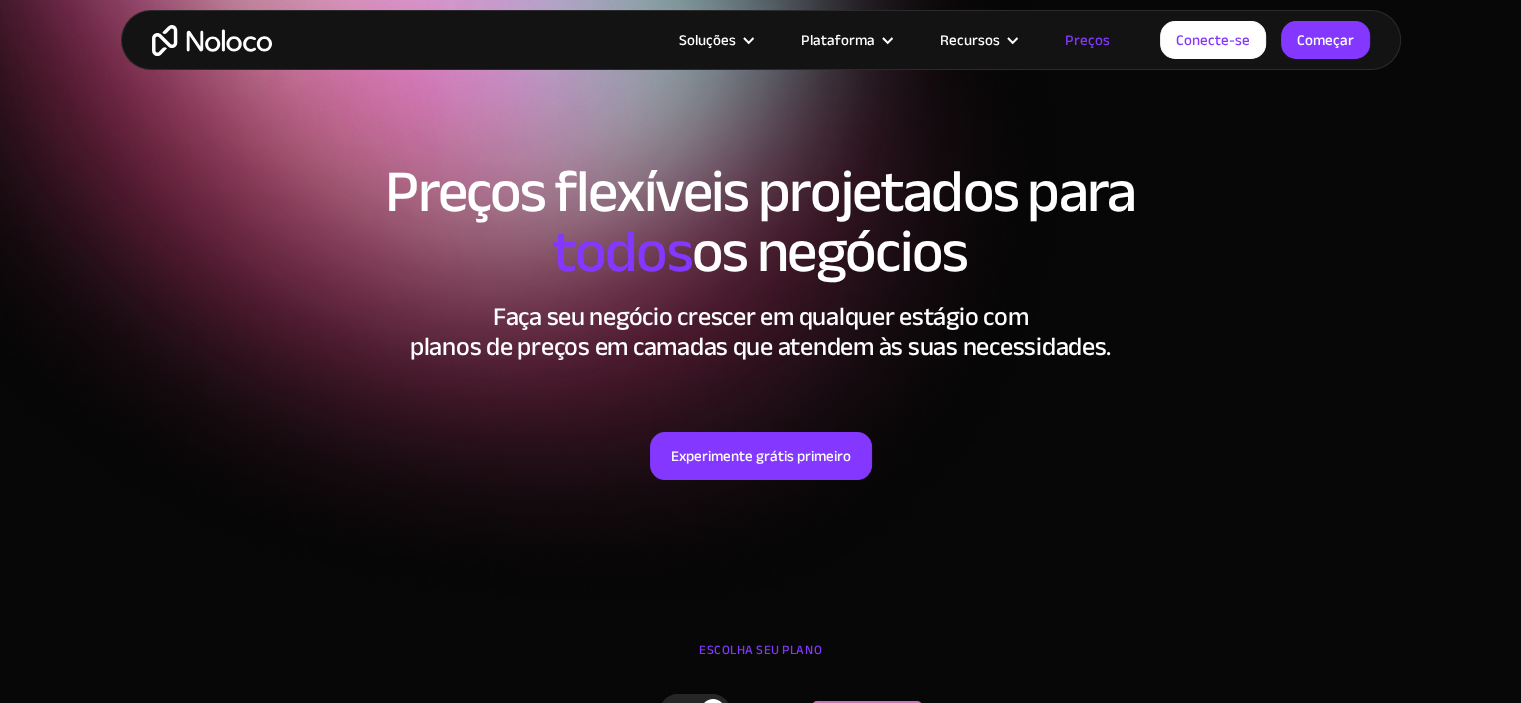 click on "Soluções" at bounding box center [707, 40] 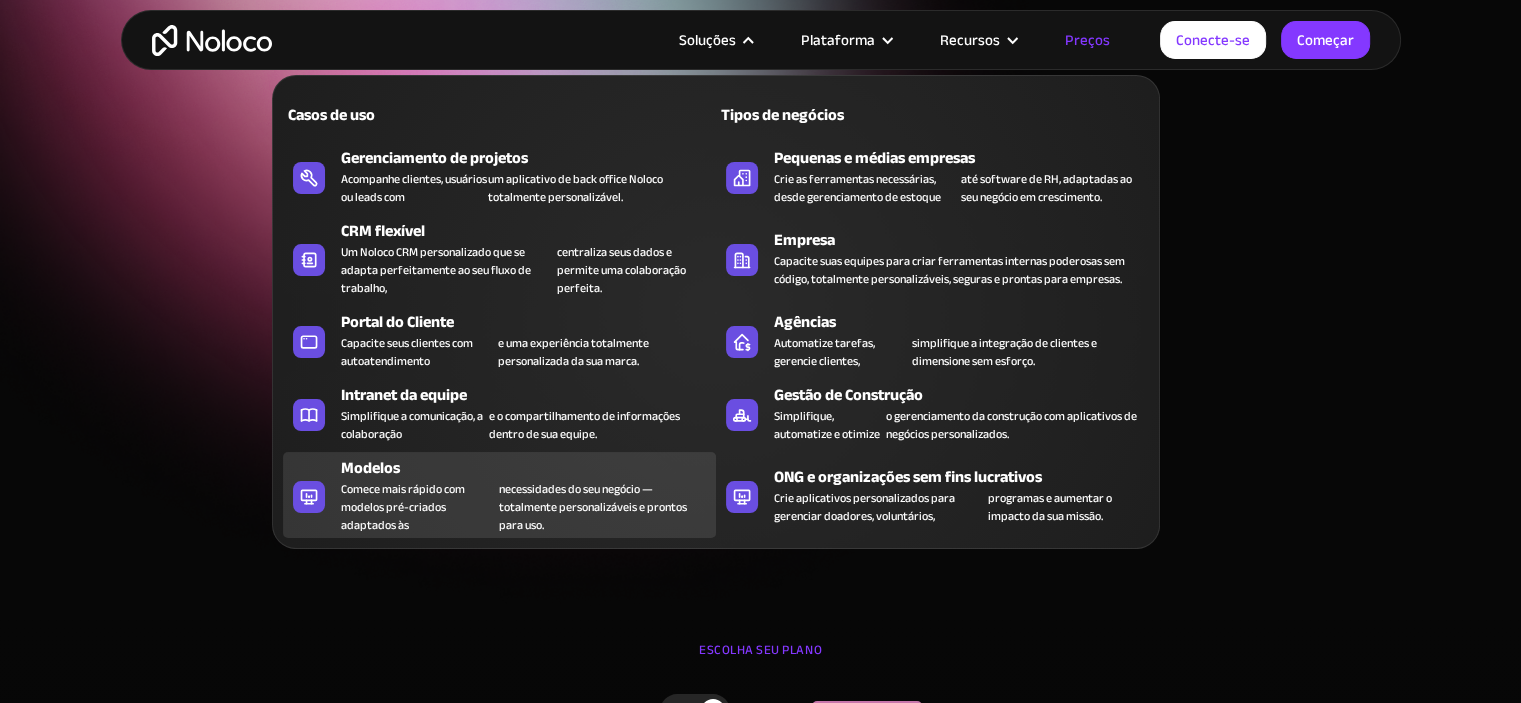 click on "Modelos" at bounding box center [370, 468] 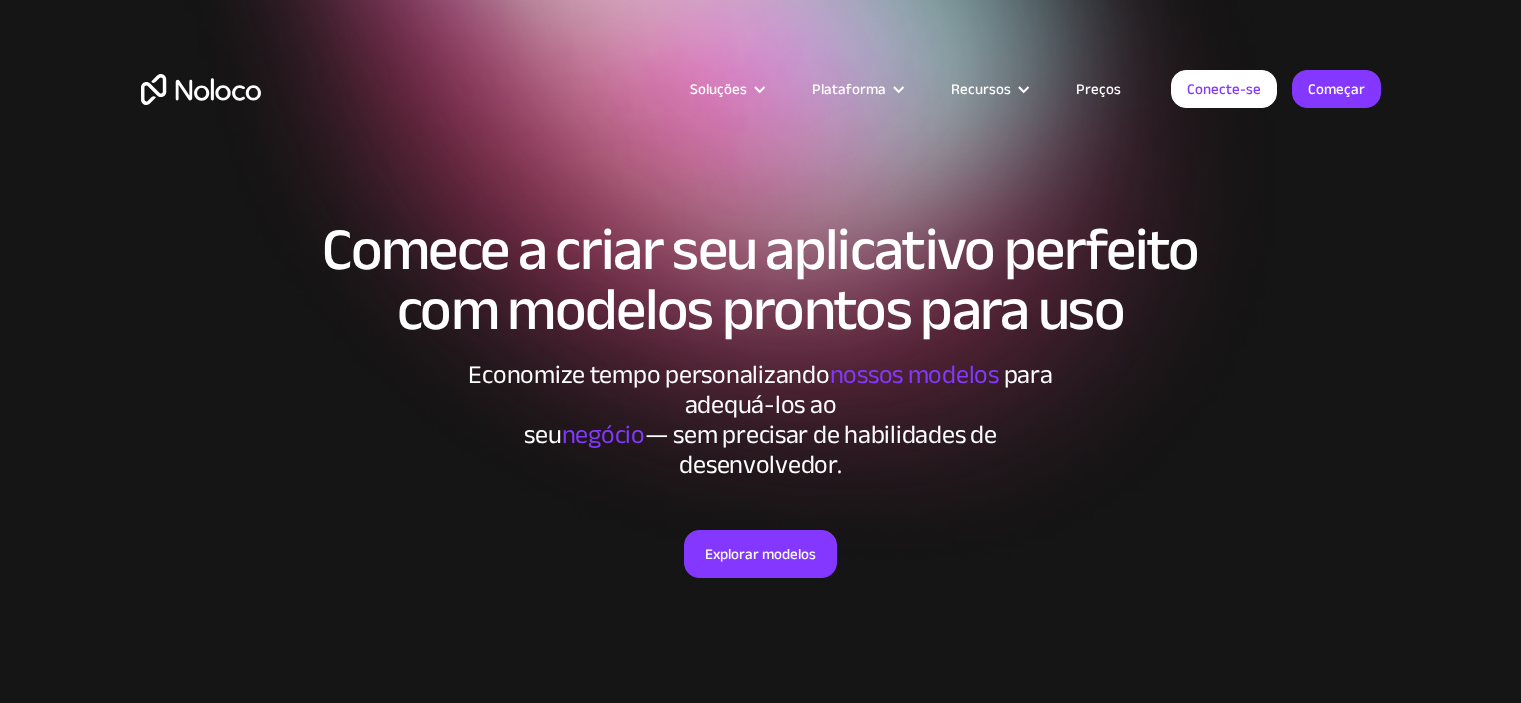 scroll, scrollTop: 0, scrollLeft: 0, axis: both 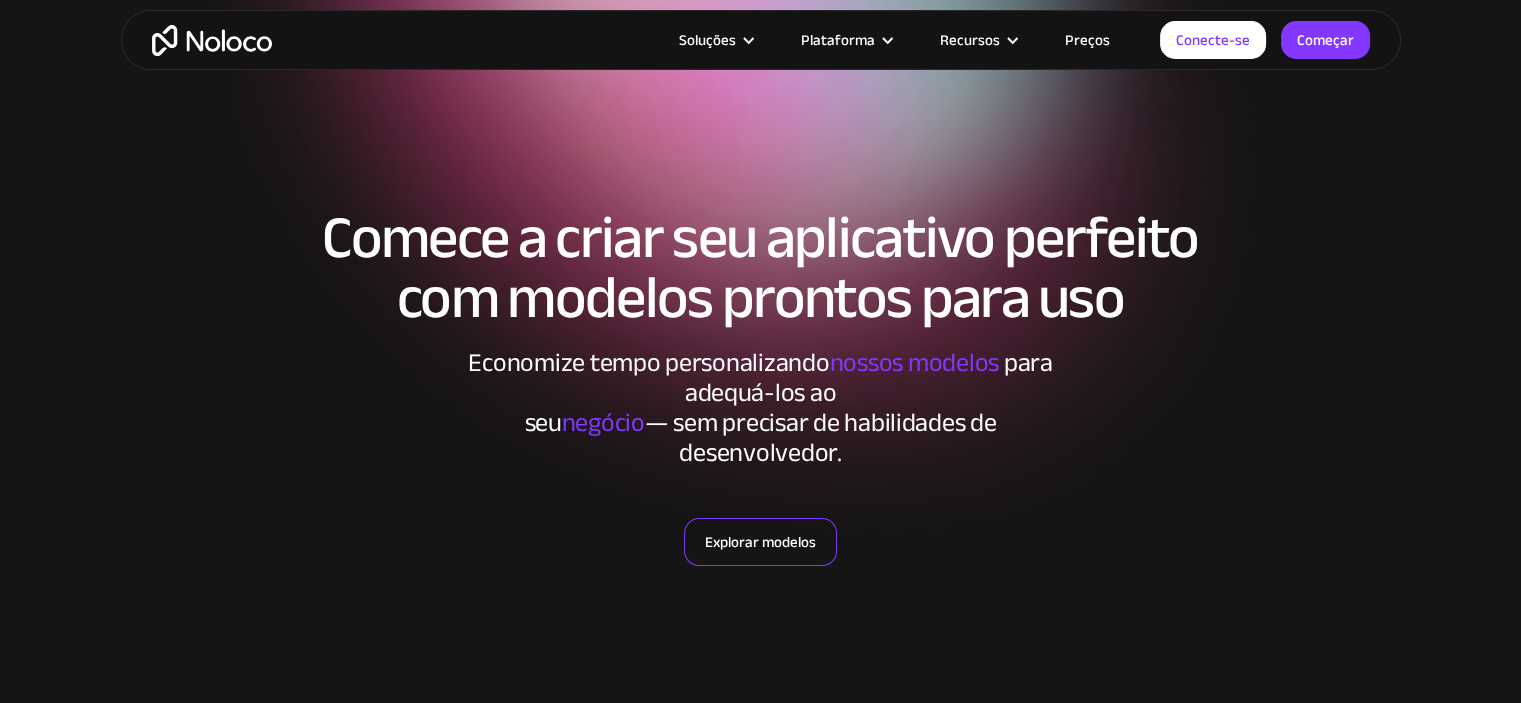 click on "Explorar modelos" at bounding box center [760, 542] 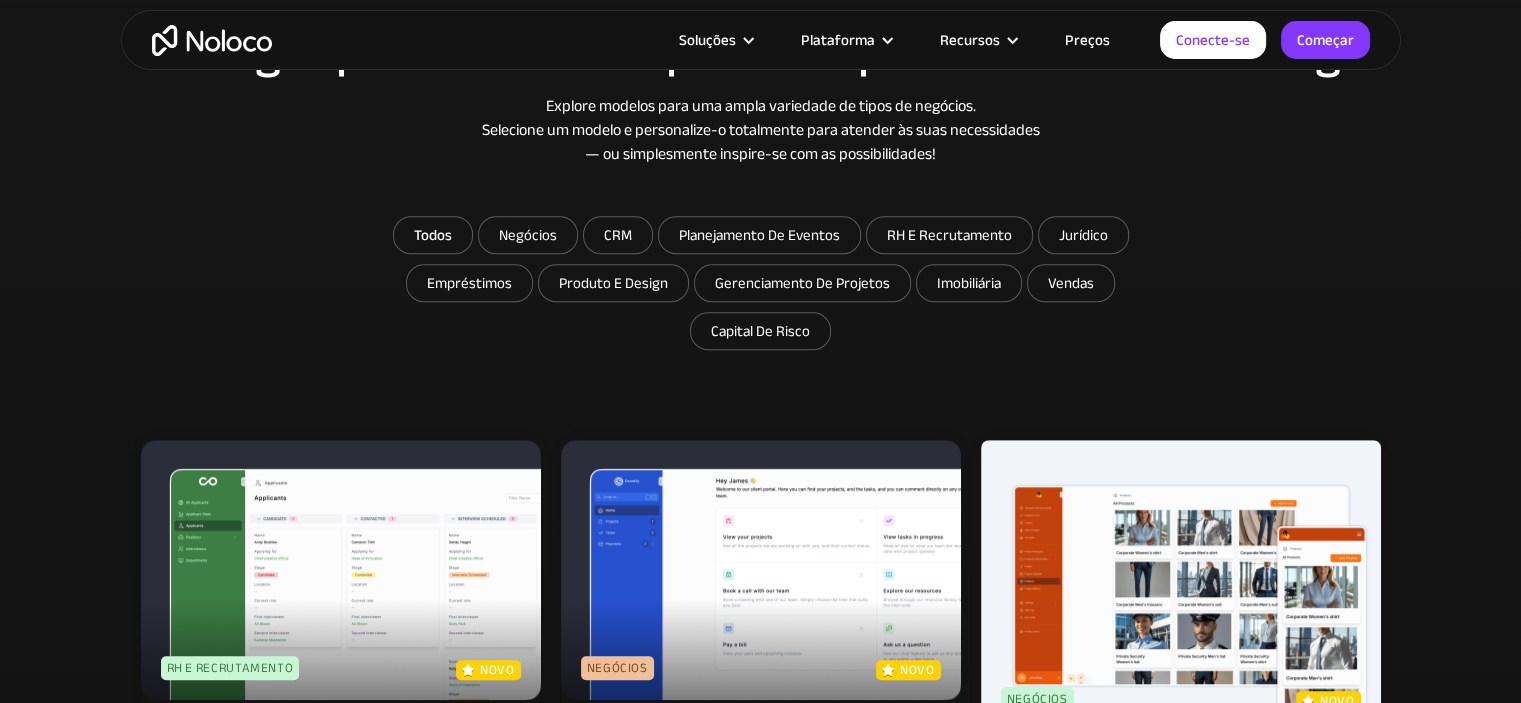 scroll, scrollTop: 1148, scrollLeft: 0, axis: vertical 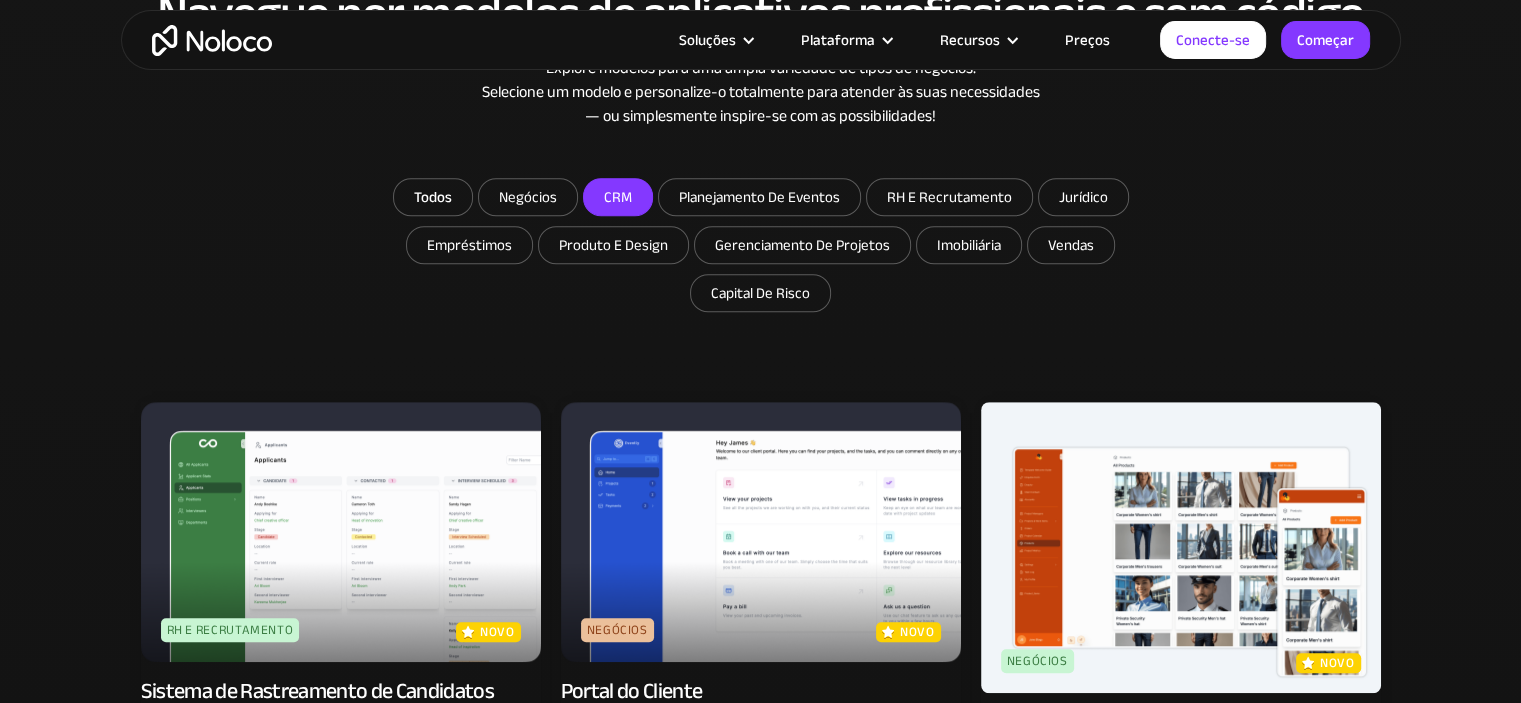 click on "CRM" at bounding box center (528, 197) 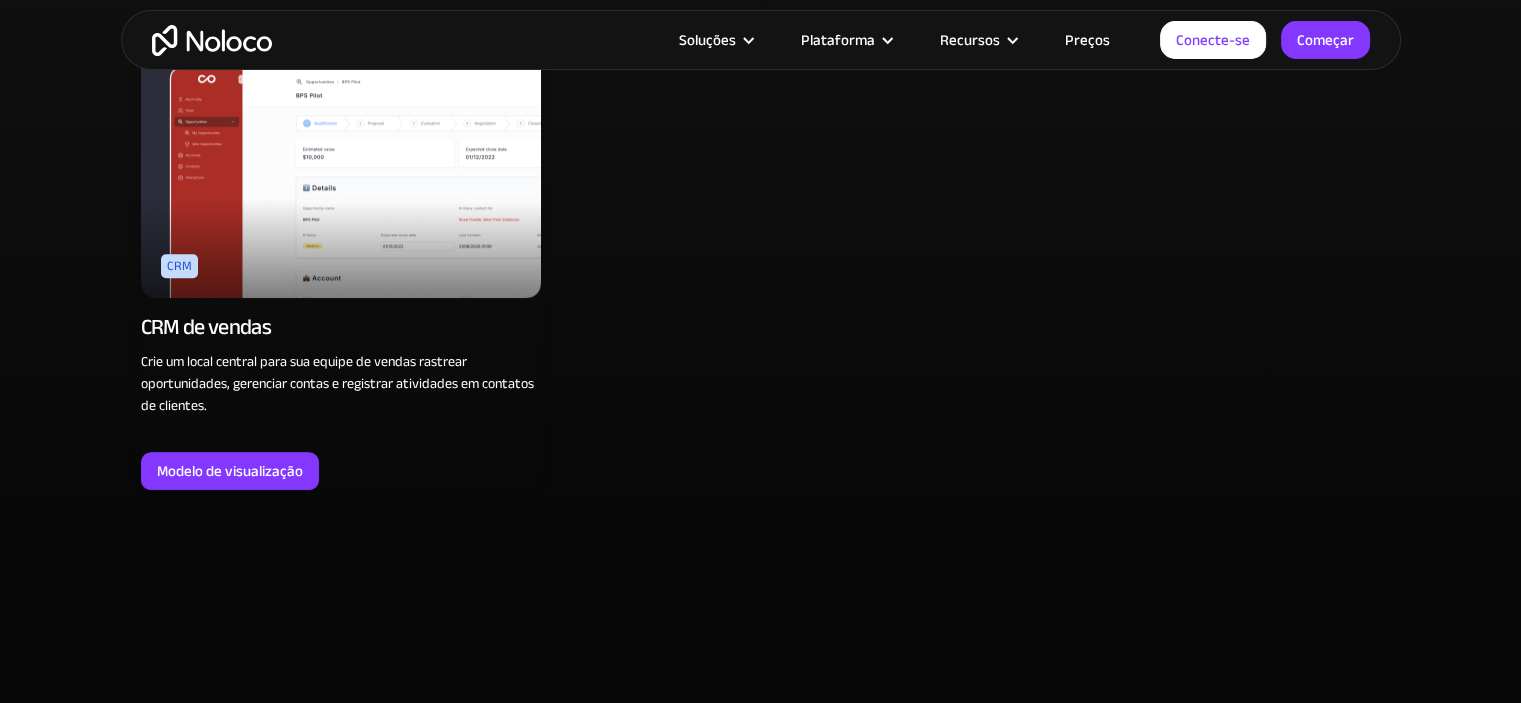 scroll, scrollTop: 1548, scrollLeft: 0, axis: vertical 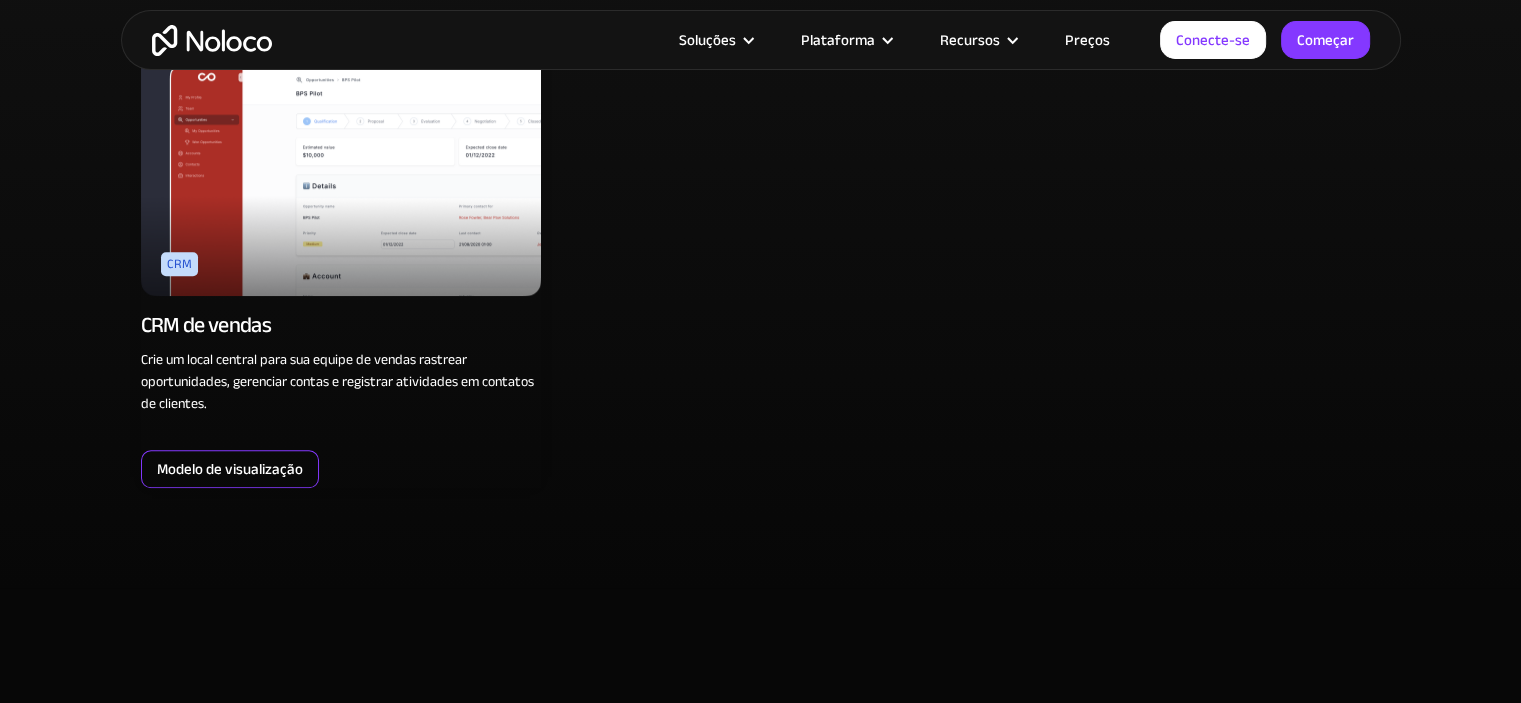 click on "Modelo de visualização" at bounding box center [230, 469] 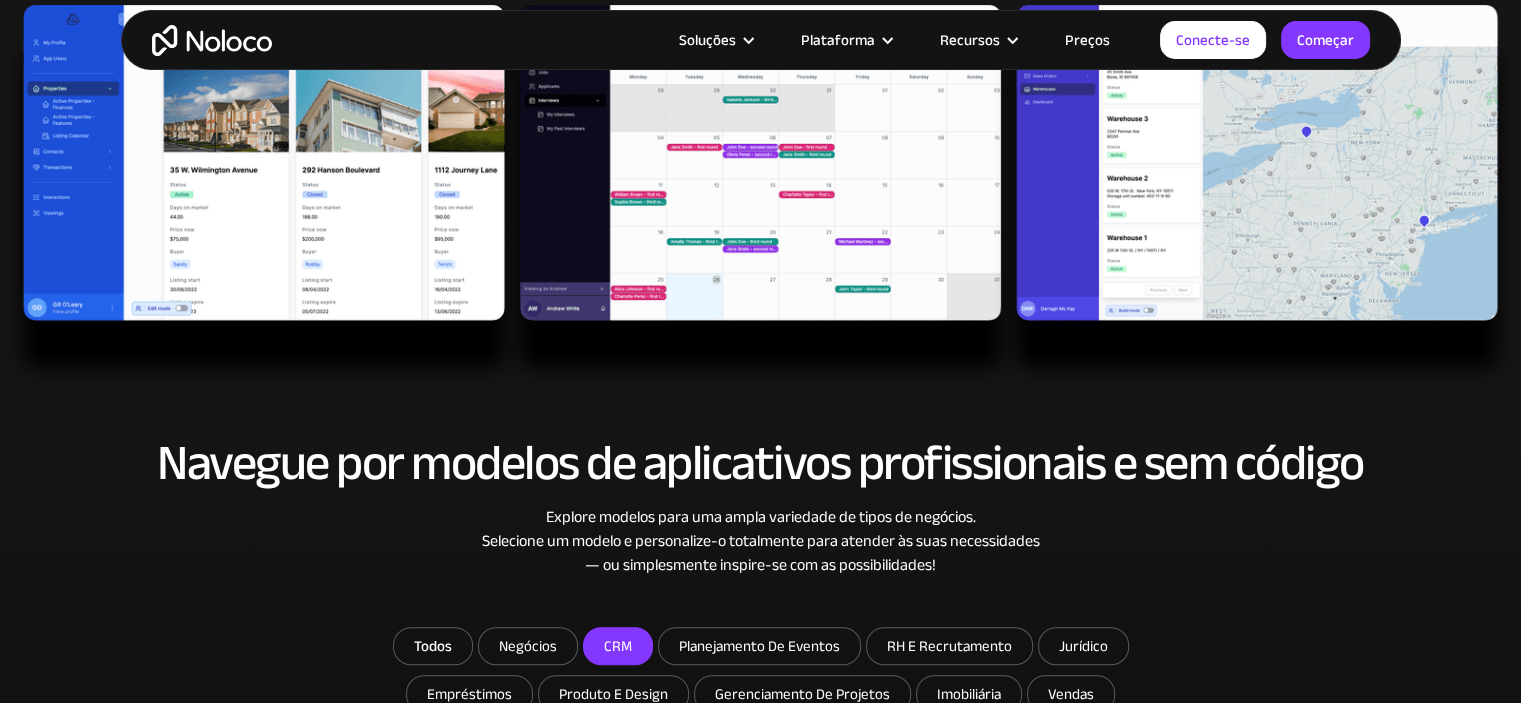 scroll, scrollTop: 716, scrollLeft: 0, axis: vertical 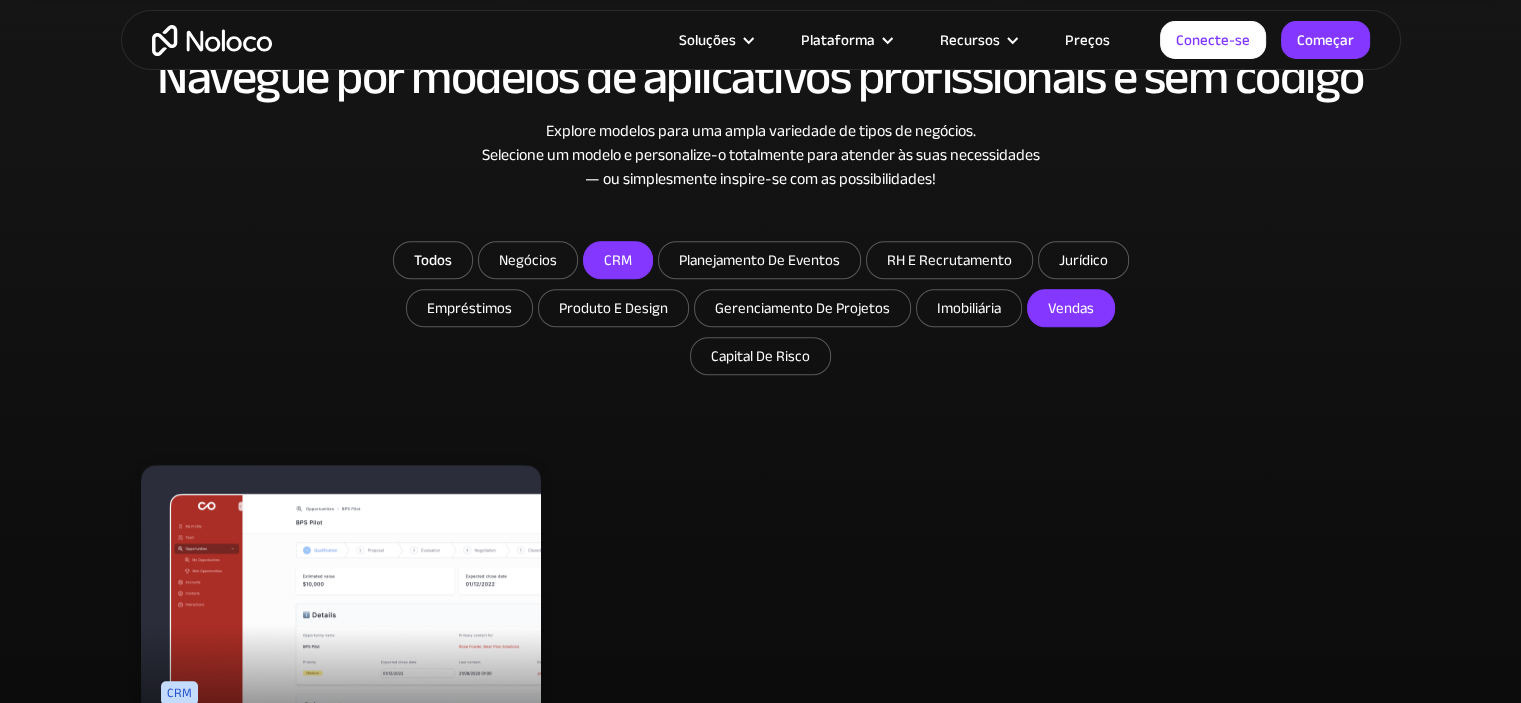 click on "Vendas" at bounding box center [969, 308] 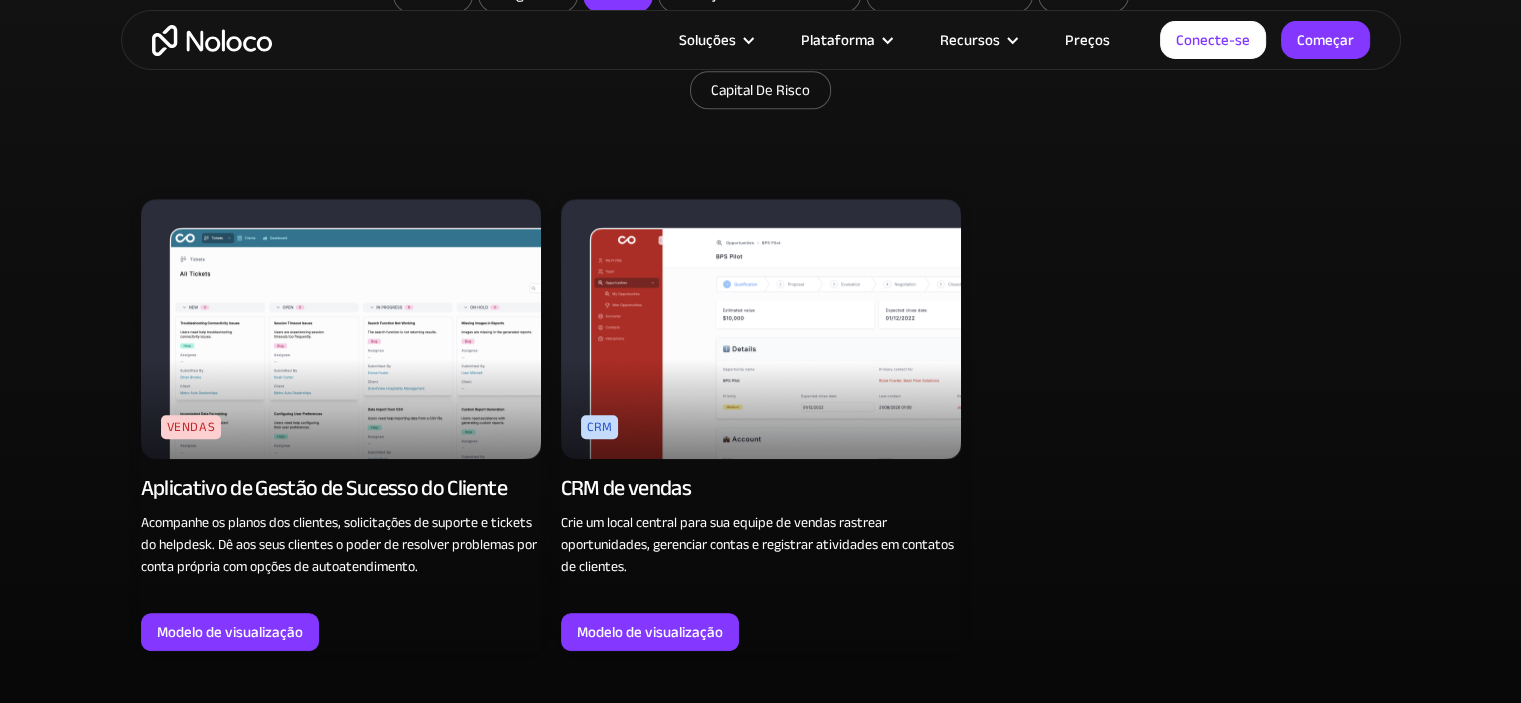 scroll, scrollTop: 1452, scrollLeft: 0, axis: vertical 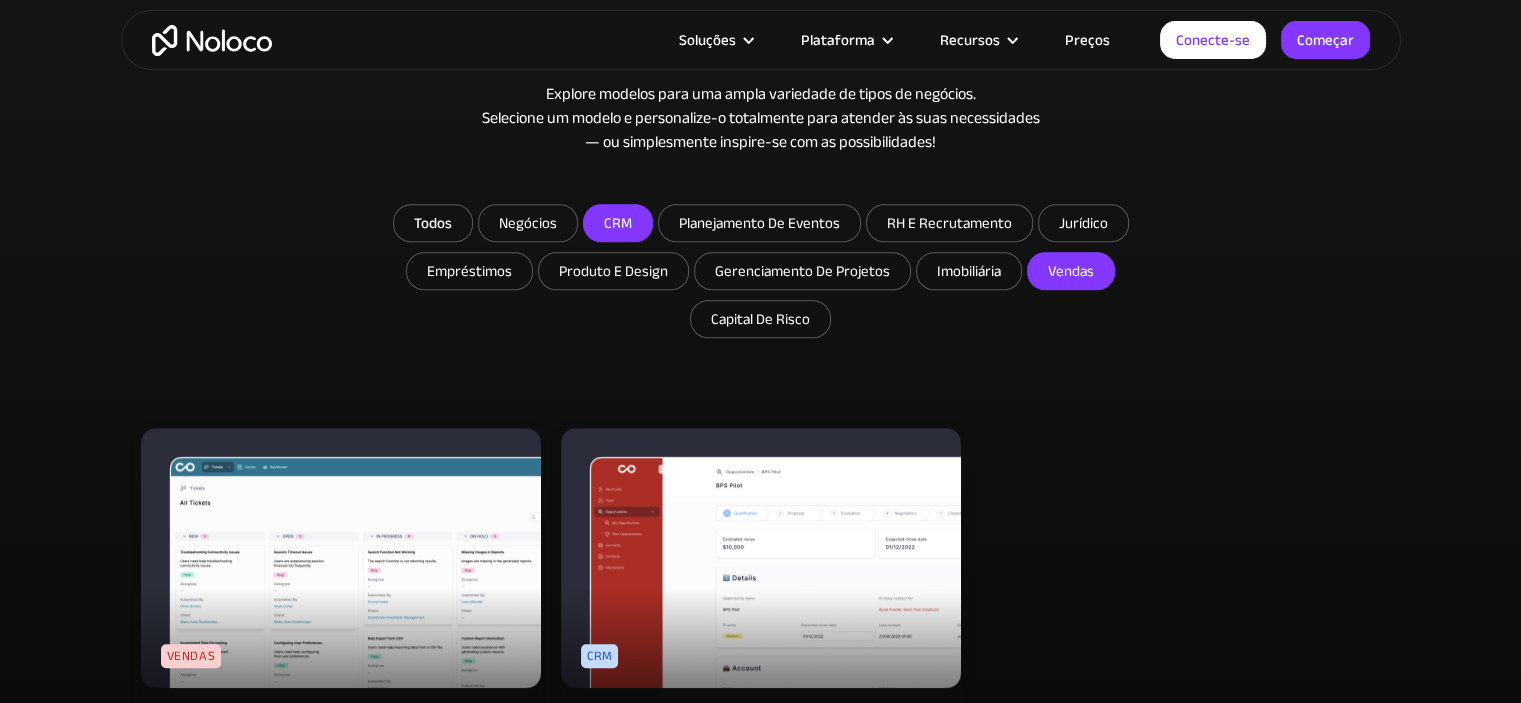 click on "CRM" at bounding box center (618, 223) 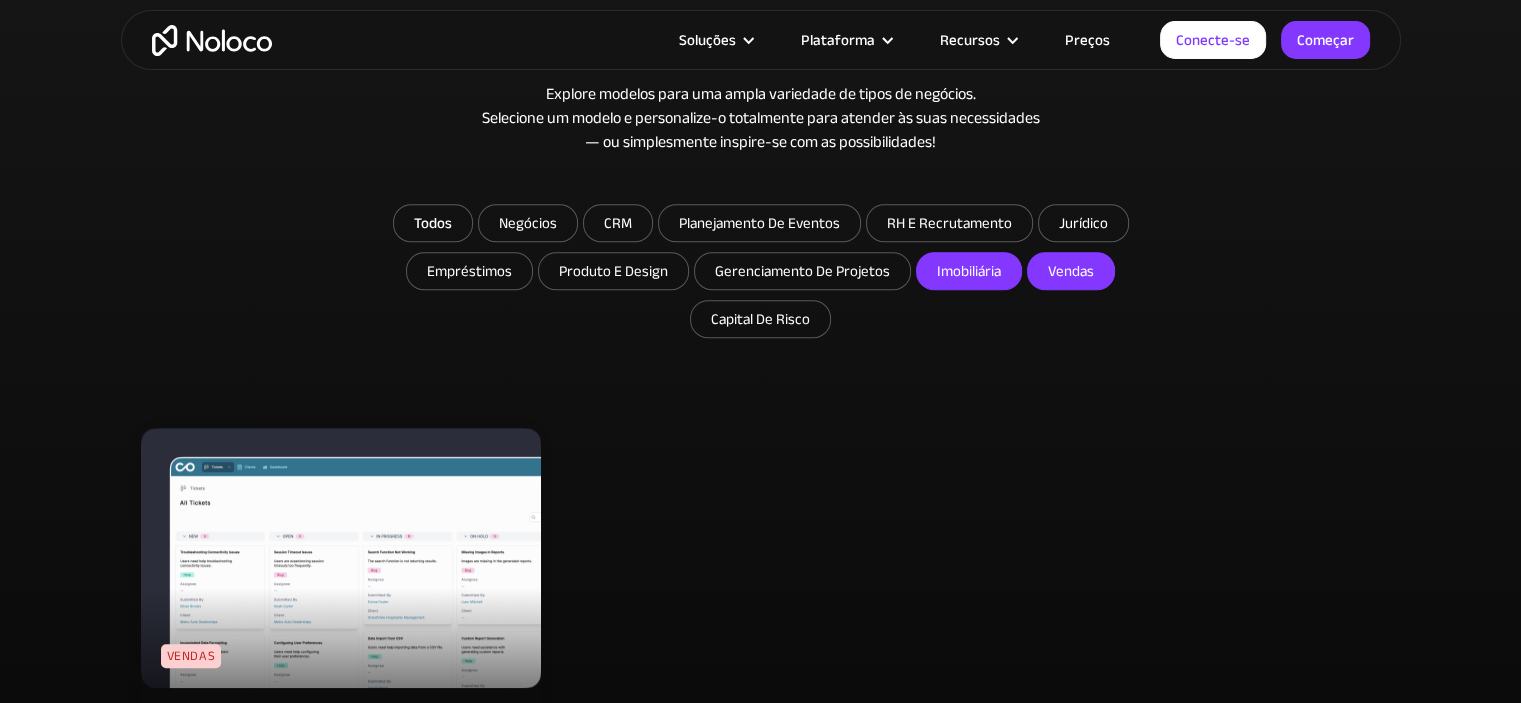 click on "Imobiliária" at bounding box center [969, 271] 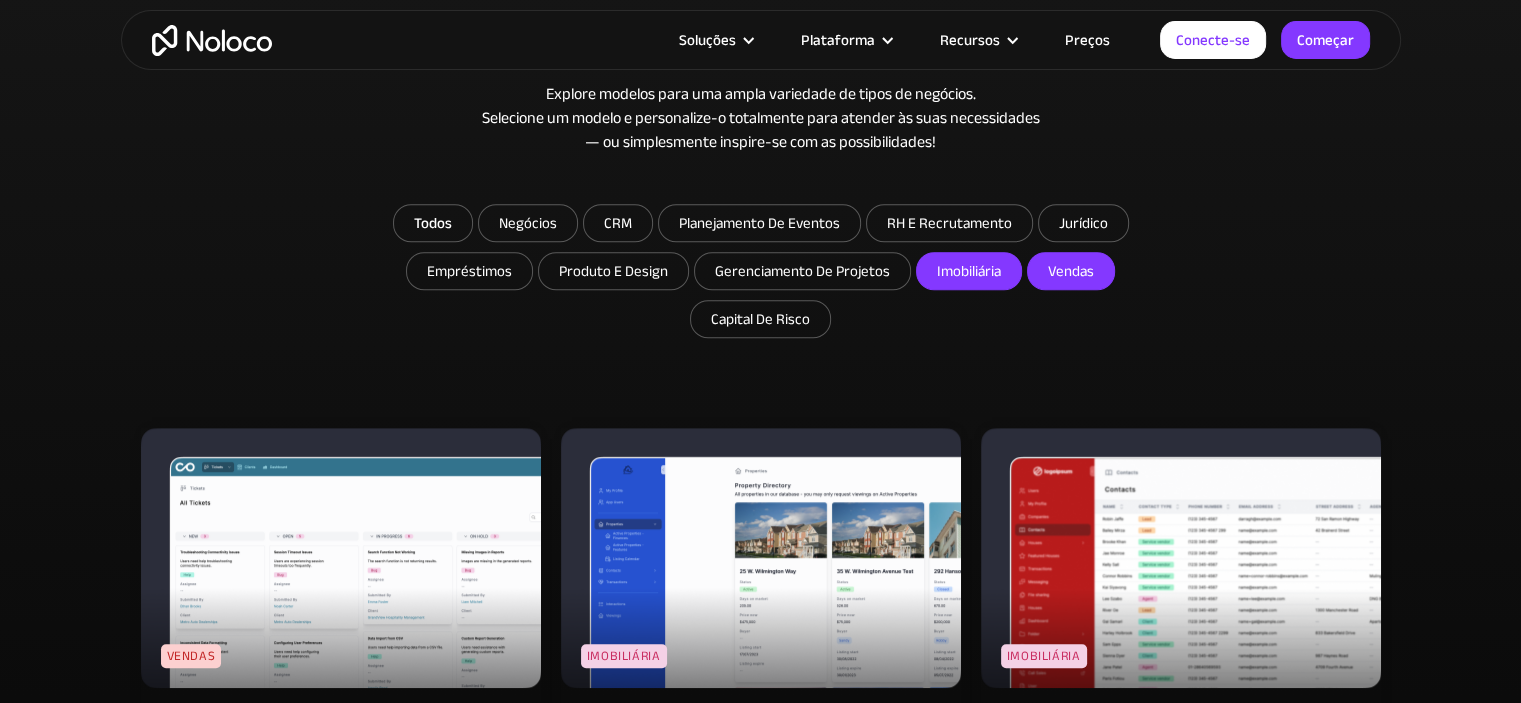 click on "Vendas" at bounding box center (969, 271) 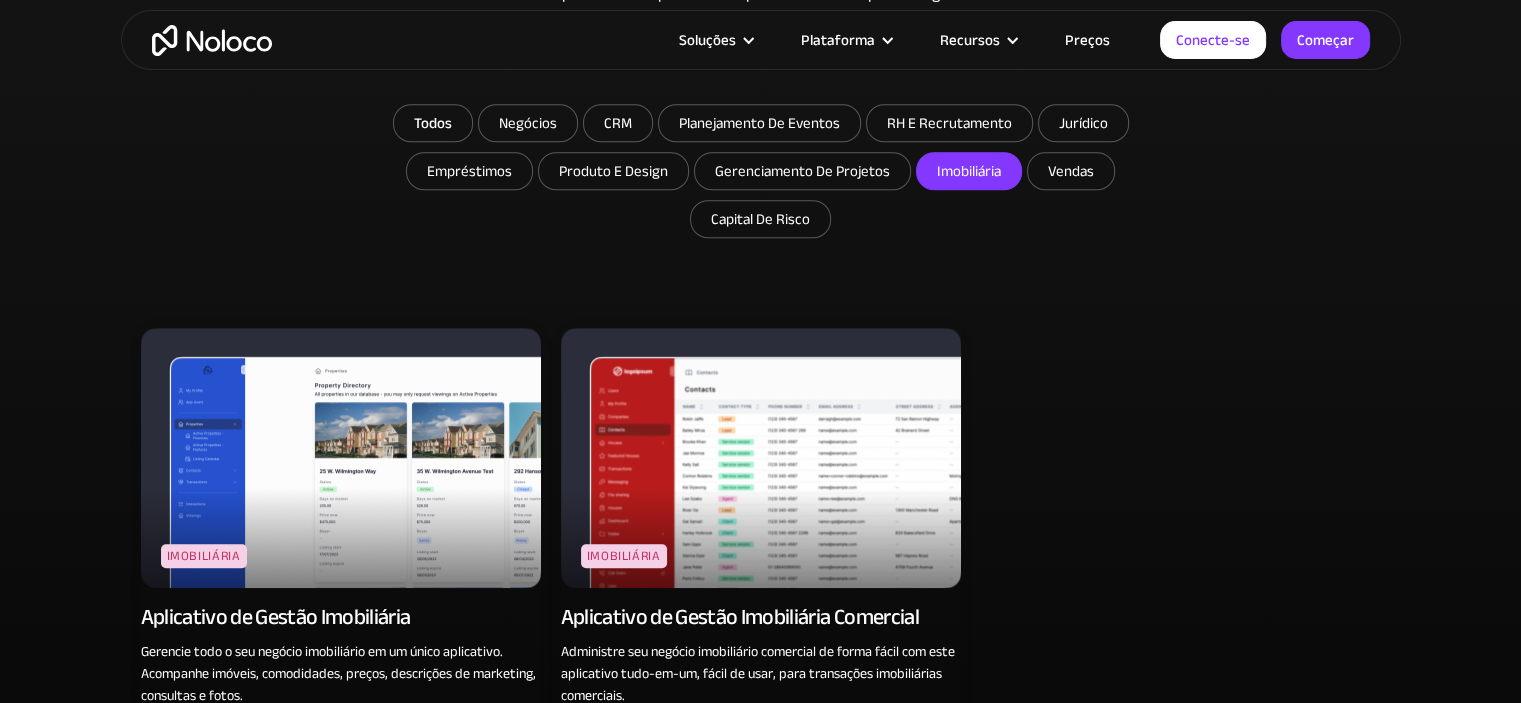 scroll, scrollTop: 1222, scrollLeft: 0, axis: vertical 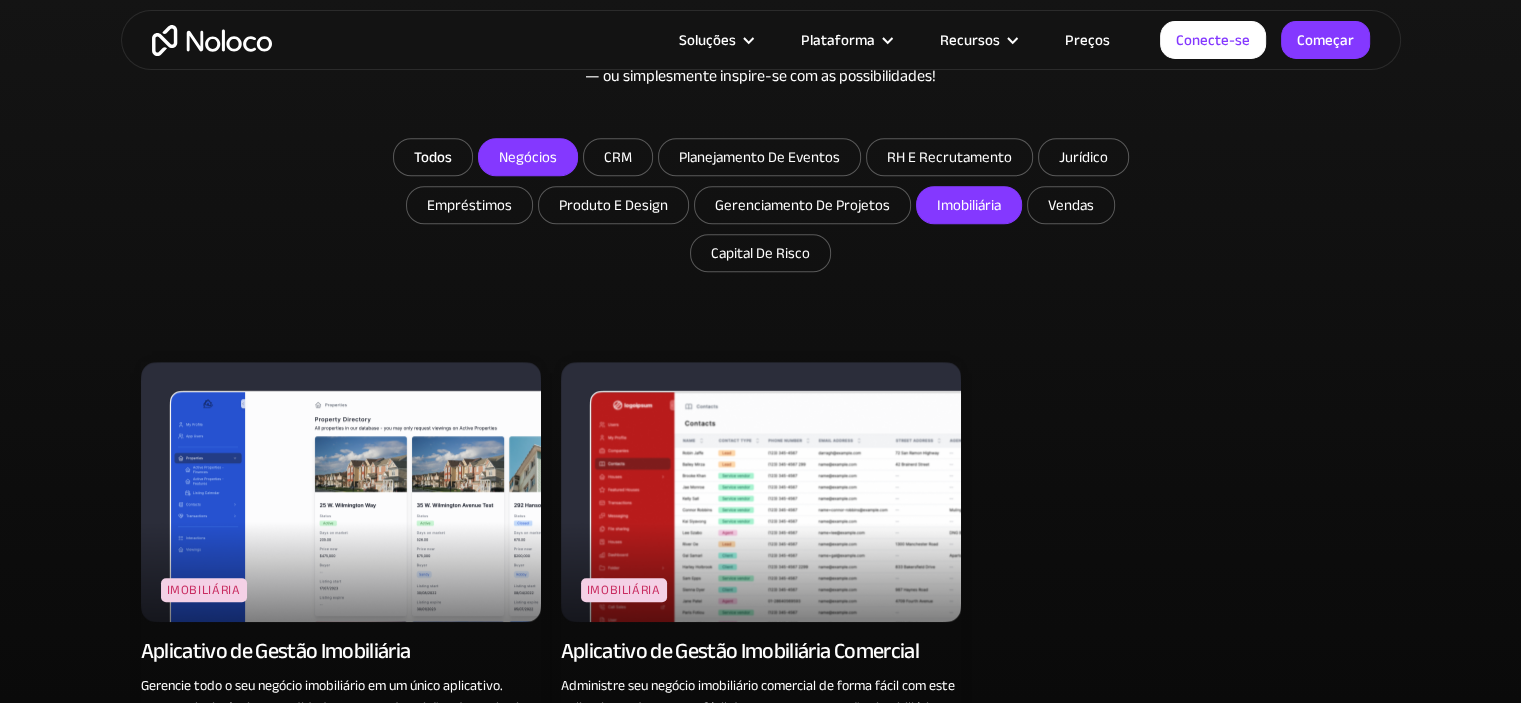 click on "Negócios" at bounding box center [528, 157] 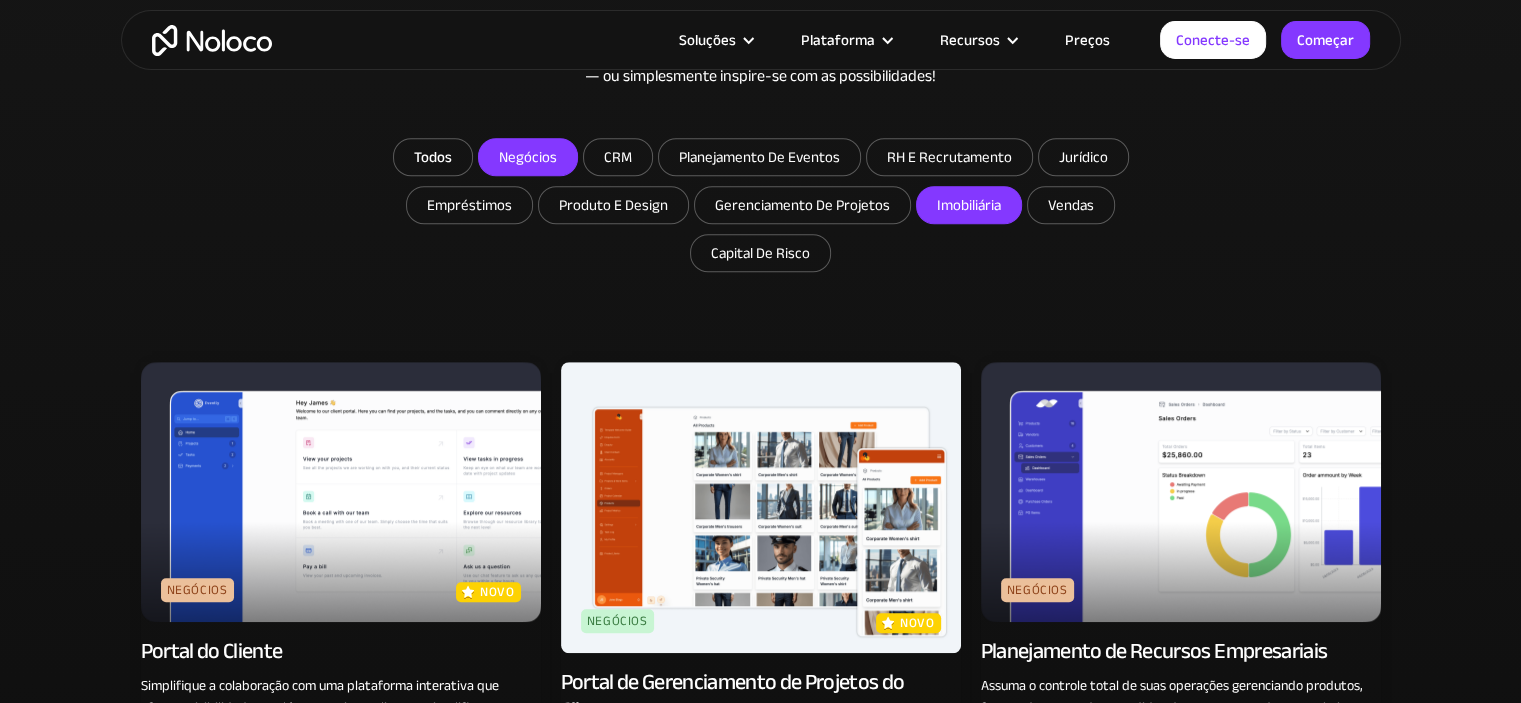 click on "Imobiliária" at bounding box center [969, 205] 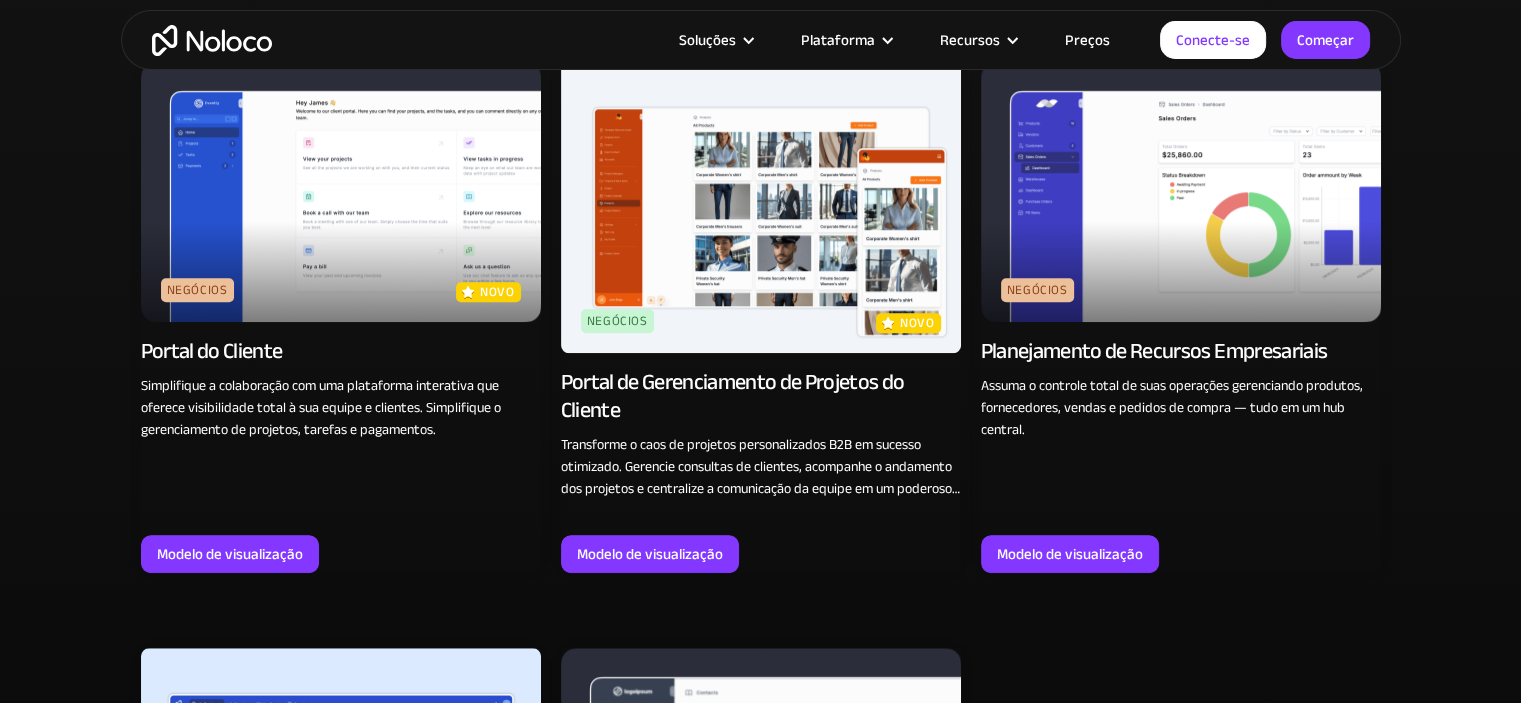 scroll, scrollTop: 1556, scrollLeft: 0, axis: vertical 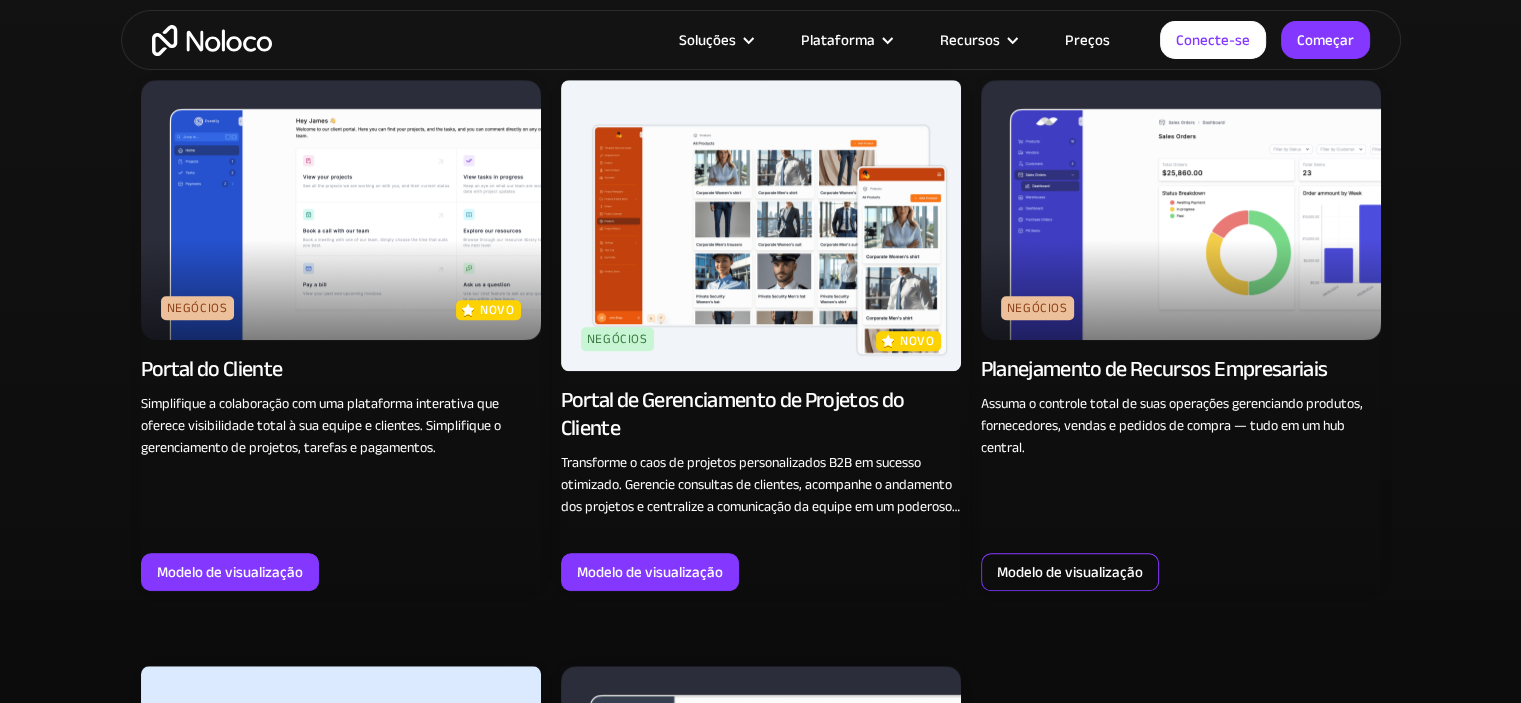 click on "Modelo de visualização" at bounding box center [1070, 572] 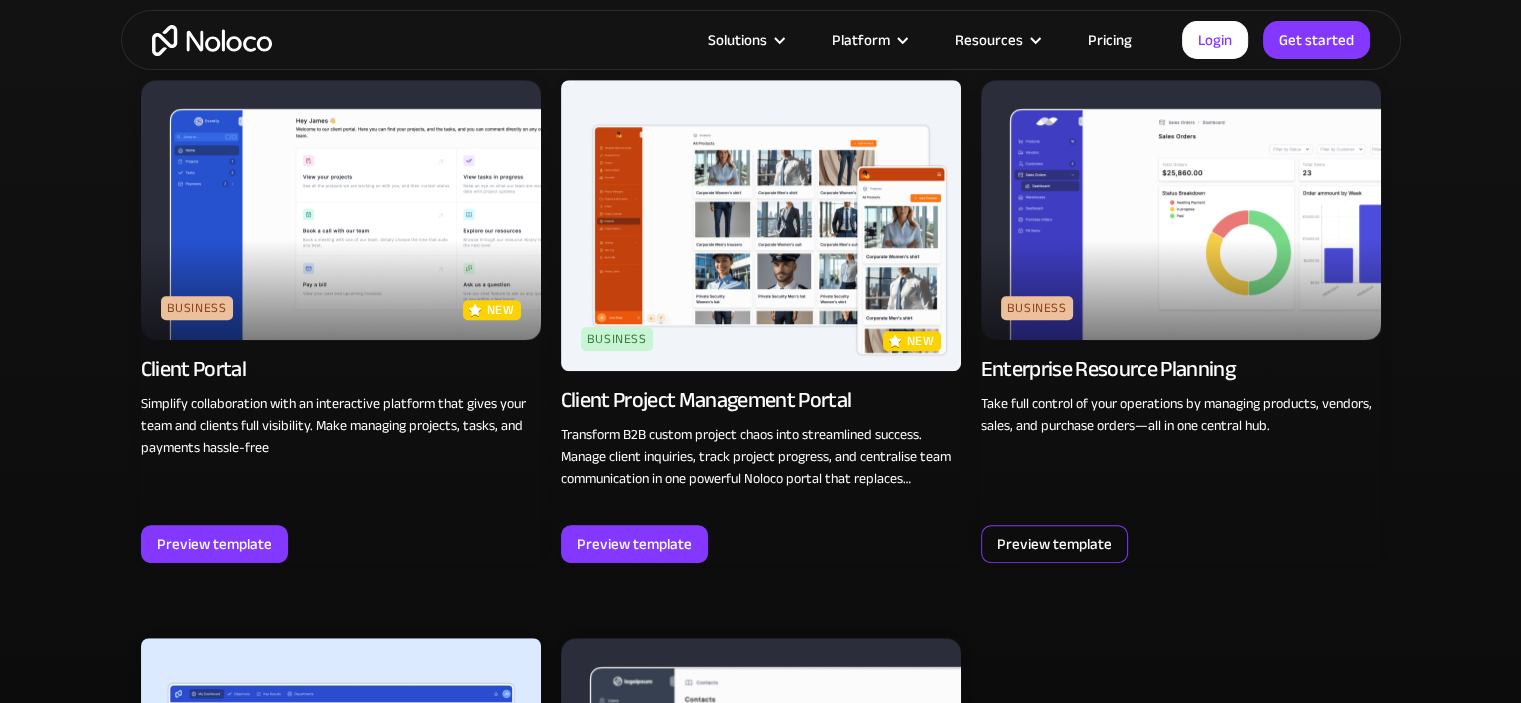 scroll, scrollTop: 1504, scrollLeft: 0, axis: vertical 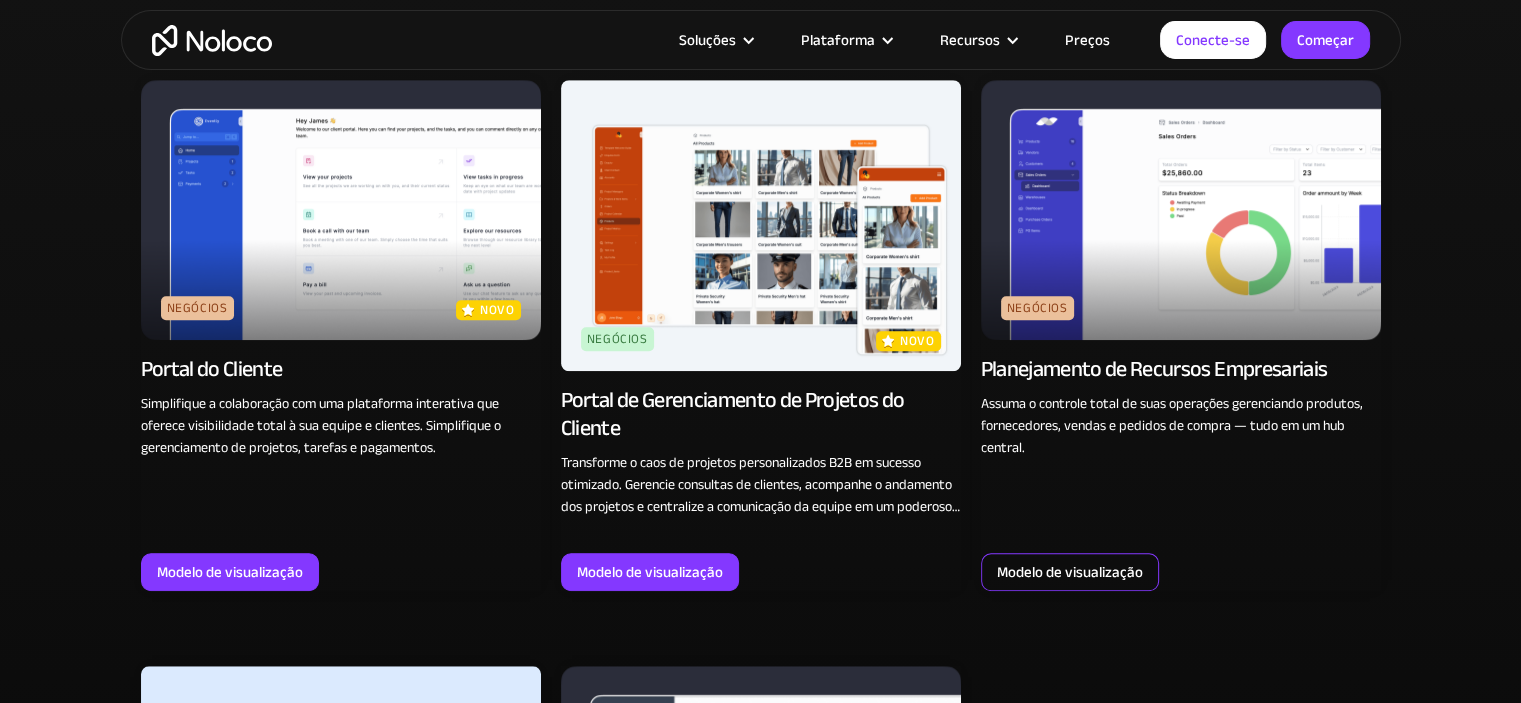 click at bounding box center [341, 210] 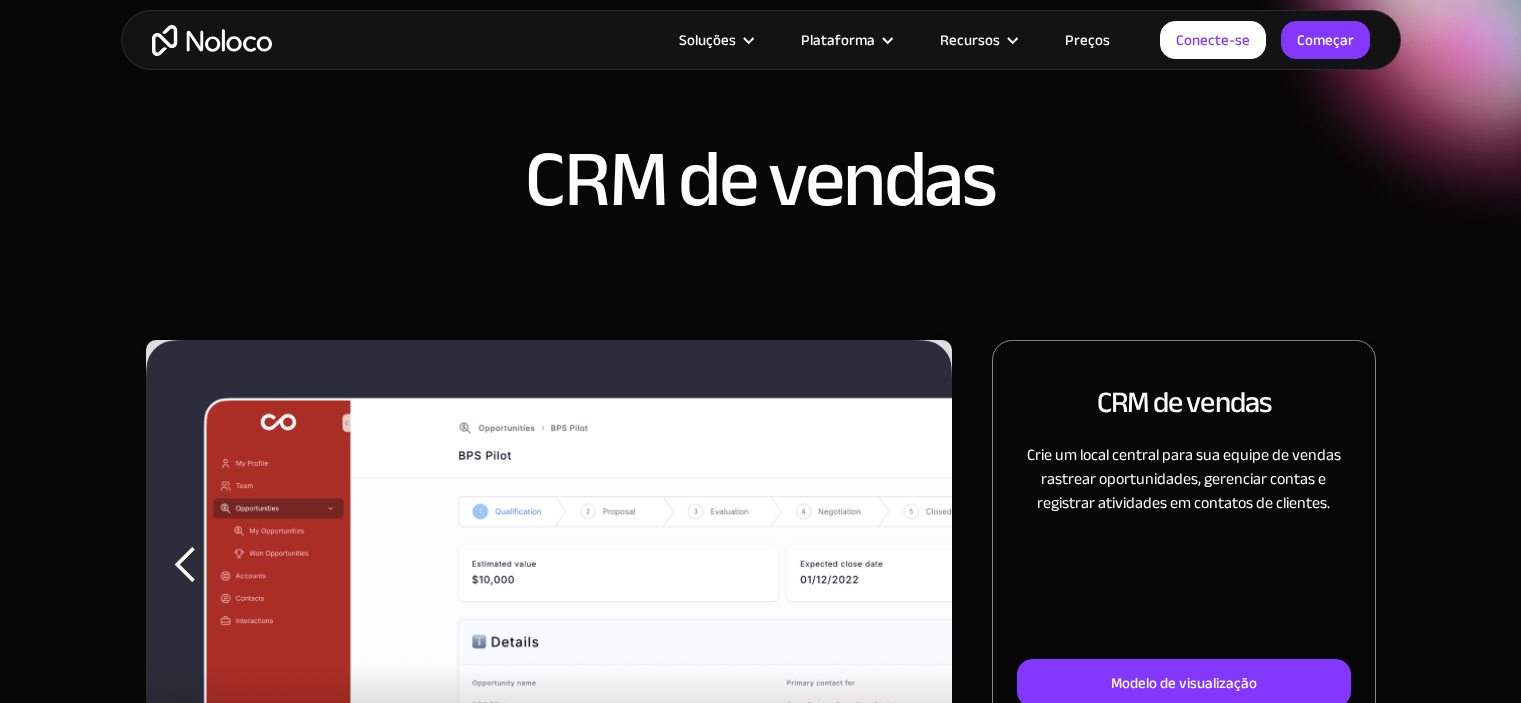 scroll, scrollTop: 200, scrollLeft: 0, axis: vertical 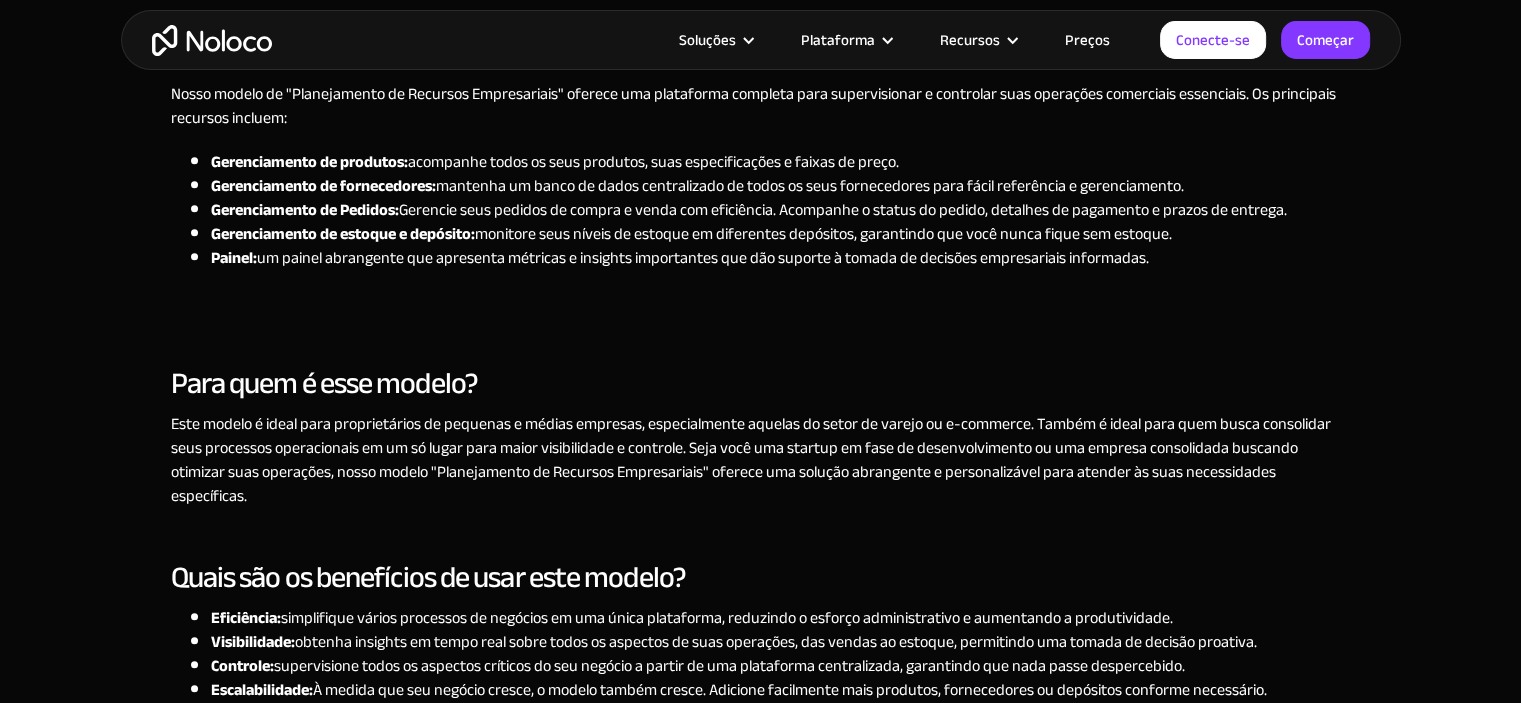 click on "Soluções Casos de uso Tipos de negócios
Gerenciamento de projetos Acompanhe clientes, usuários ou leads com  um aplicativo de back office Noloco totalmente personalizável.
Pequenas e médias empresas Crie as ferramentas necessárias, desde gerenciamento de estoque  até software de RH, adaptadas ao seu negócio em crescimento.
CRM flexível Um Noloco CRM personalizado que se adapta perfeitamente ao seu fluxo de trabalho,  centraliza seus dados e permite uma colaboração perfeita. Empresa Capacite suas equipes para criar ferramentas internas poderosas sem código, totalmente personalizáveis, seguras e prontas para empresas. Portal do Cliente Capacite seus clientes com autoatendimento  e uma experiência totalmente personalizada da sua marca.
Agências Automatize tarefas, gerencie clientes,  simplifique a integração de clientes e dimensione sem esforço.
Intranet da equipe" at bounding box center [760, -828] 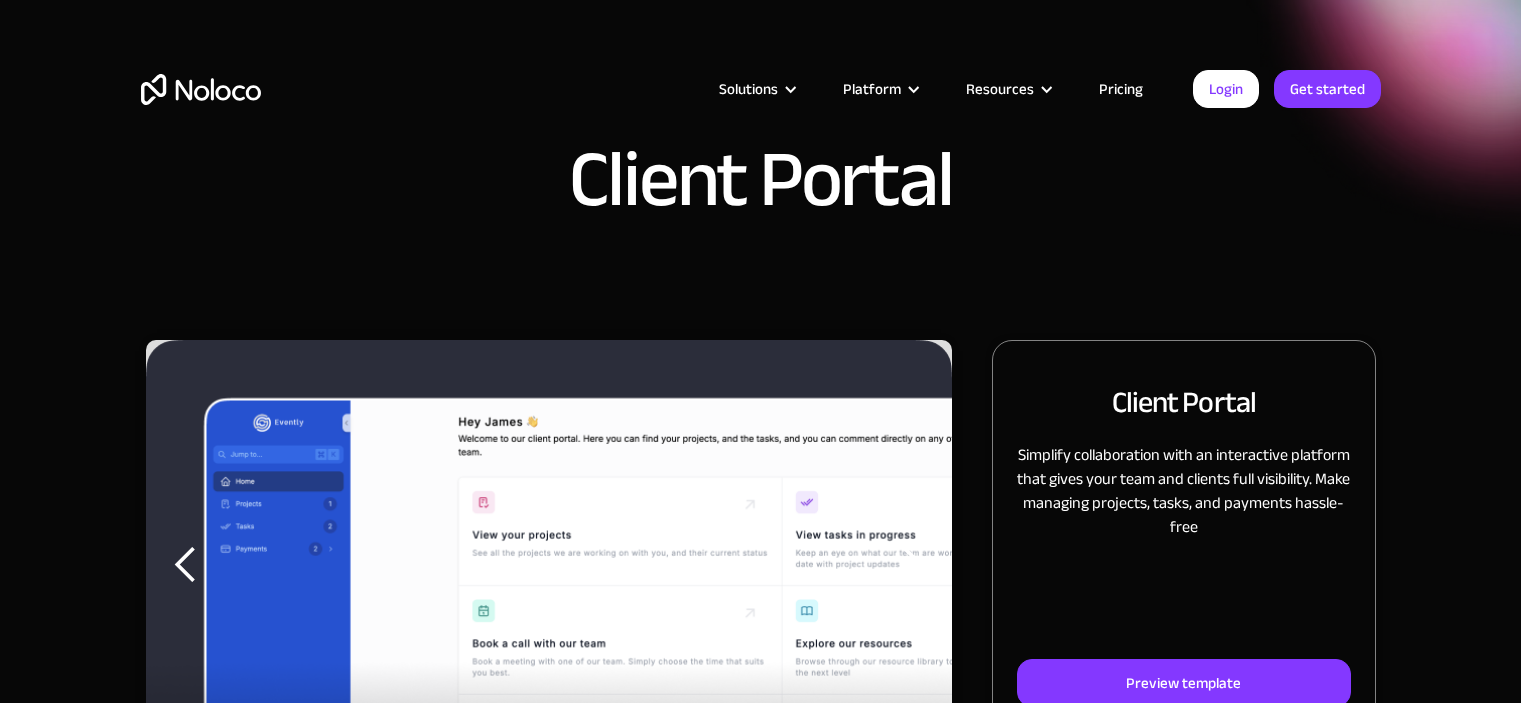 scroll, scrollTop: 0, scrollLeft: 0, axis: both 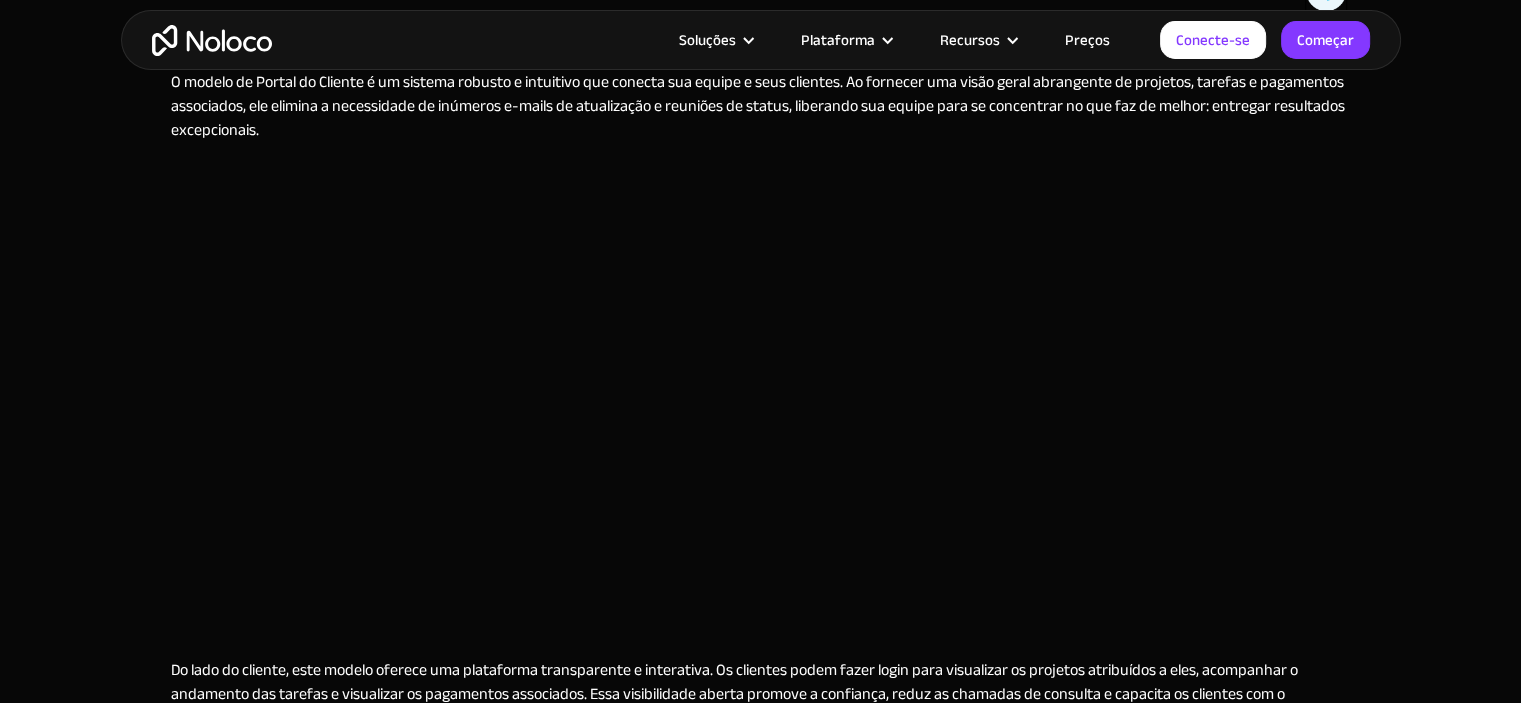 click on "O modelo de Portal do Cliente é um sistema robusto e intuitivo que conecta sua equipe e seus clientes. Ao fornecer uma visão geral abrangente de projetos, tarefas e pagamentos associados, ele elimina a necessidade de inúmeros e-mails de atualização e reuniões de status, liberando sua equipe para se concentrar no que faz de melhor: entregar resultados excepcionais. ‍ ‍ Do lado do cliente, este modelo oferece uma plataforma transparente e interativa. Os clientes podem fazer login para visualizar os projetos atribuídos a eles, acompanhar o andamento das tarefas e visualizar os pagamentos associados. Essa visibilidade aberta promove a confiança, reduz as chamadas de consulta e capacita os clientes com o conhecimento necessário sobre seus projetos. Por fim, o Portal do Cliente simplifica o aspecto financeiro da gestão de projetos. Ao acompanhar os pagamentos relacionados a cada cliente e projeto, ele auxilia na geração de faturas e relatórios financeiros precisos e pontuais. ‍" at bounding box center (761, 546) 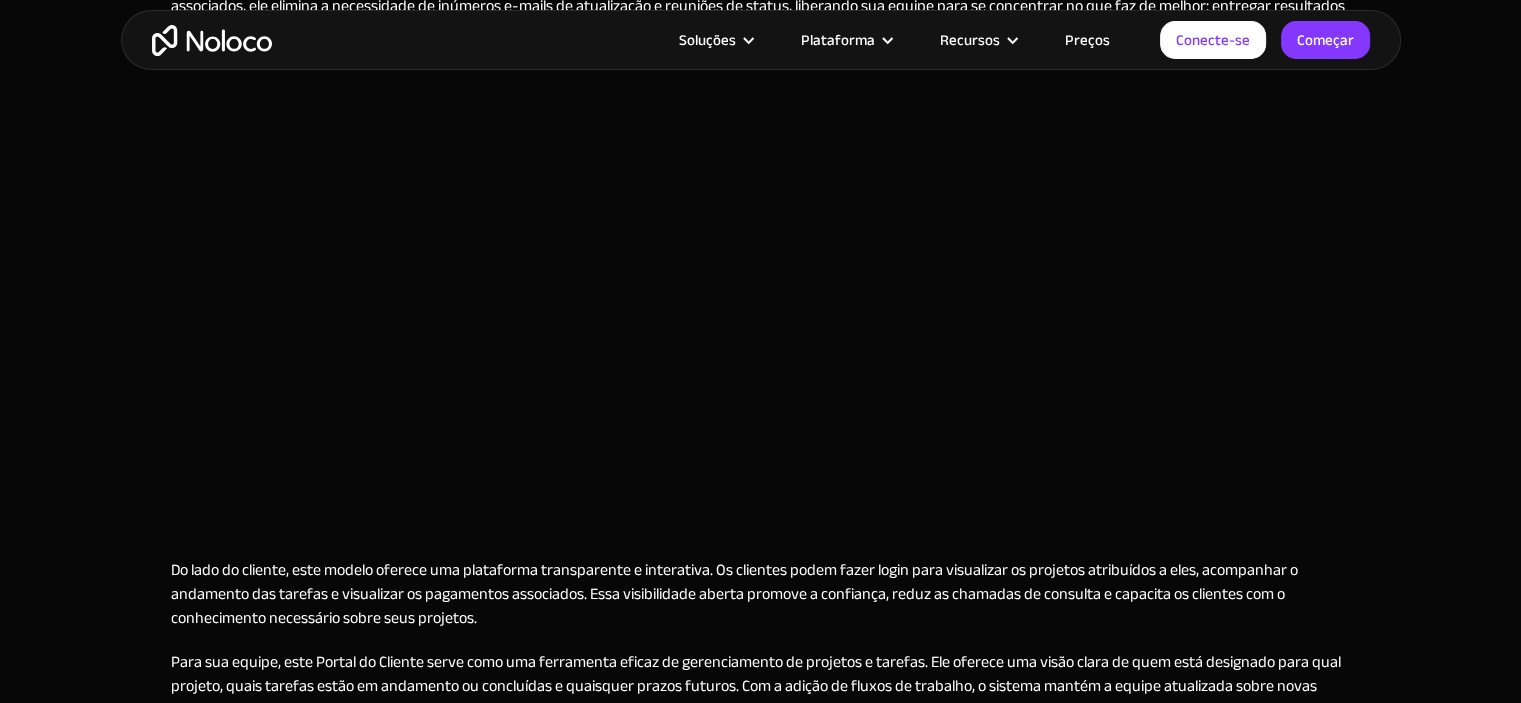 scroll, scrollTop: 0, scrollLeft: 0, axis: both 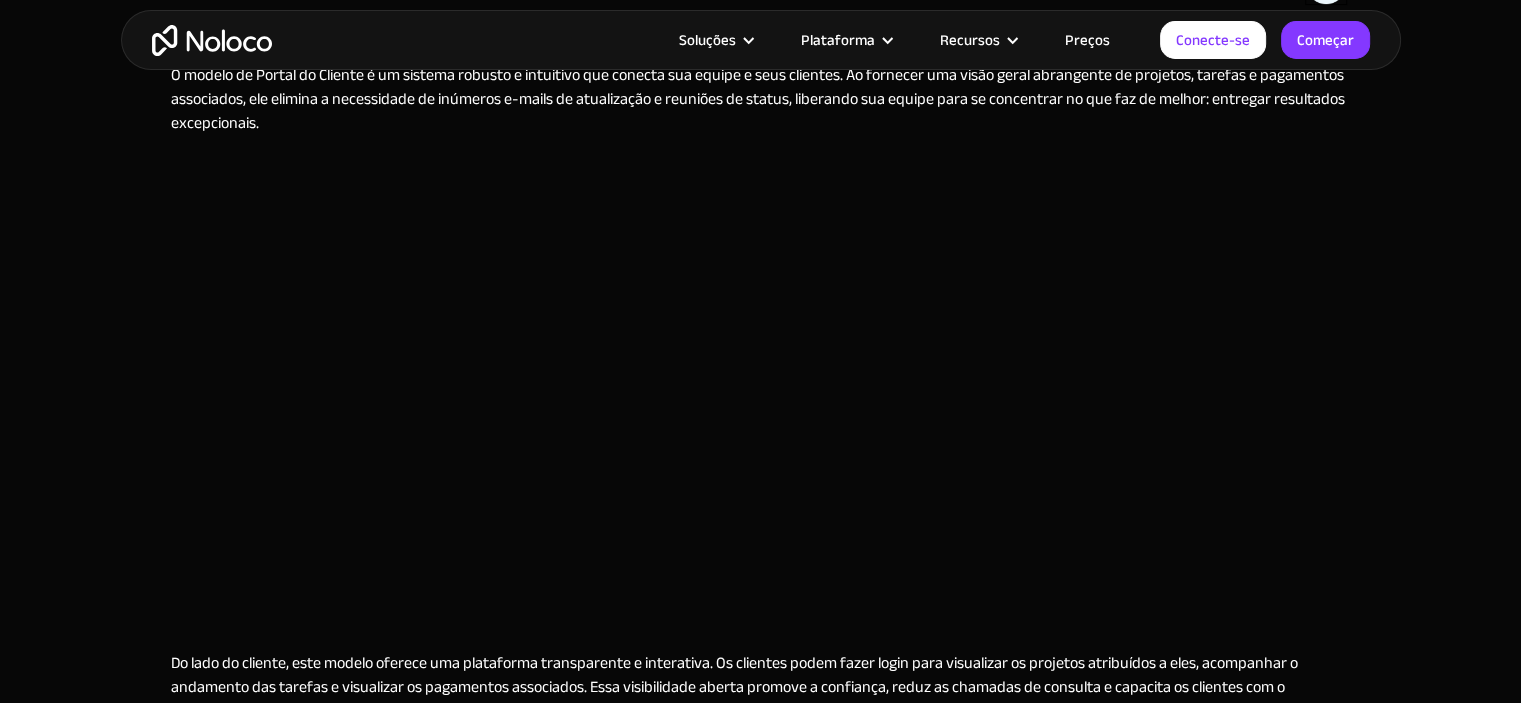click on "O modelo de Portal do Cliente é um sistema robusto e intuitivo que conecta sua equipe e seus clientes. Ao fornecer uma visão geral abrangente de projetos, tarefas e pagamentos associados, ele elimina a necessidade de inúmeros e-mails de atualização e reuniões de status, liberando sua equipe para se concentrar no que faz de melhor: entregar resultados excepcionais. ‍ ‍ Do lado do cliente, este modelo oferece uma plataforma transparente e interativa. Os clientes podem fazer login para visualizar os projetos atribuídos a eles, acompanhar o andamento das tarefas e visualizar os pagamentos associados. Essa visibilidade aberta promove a confiança, reduz as chamadas de consulta e capacita os clientes com o conhecimento necessário sobre seus projetos. Por fim, o Portal do Cliente simplifica o aspecto financeiro da gestão de projetos. Ao acompanhar os pagamentos relacionados a cada cliente e projeto, ele auxilia na geração de faturas e relatórios financeiros precisos e pontuais. ‍" at bounding box center [761, 539] 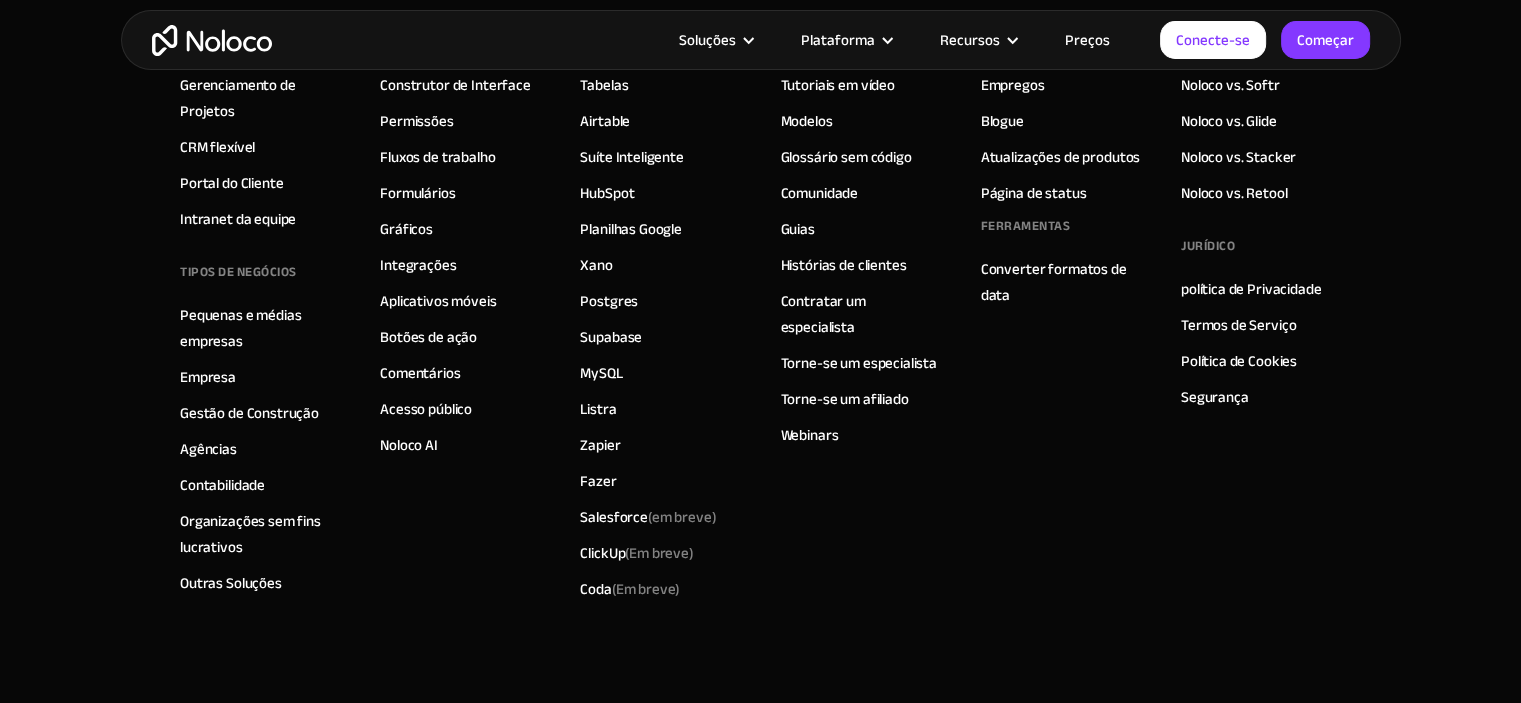 scroll, scrollTop: 3879, scrollLeft: 0, axis: vertical 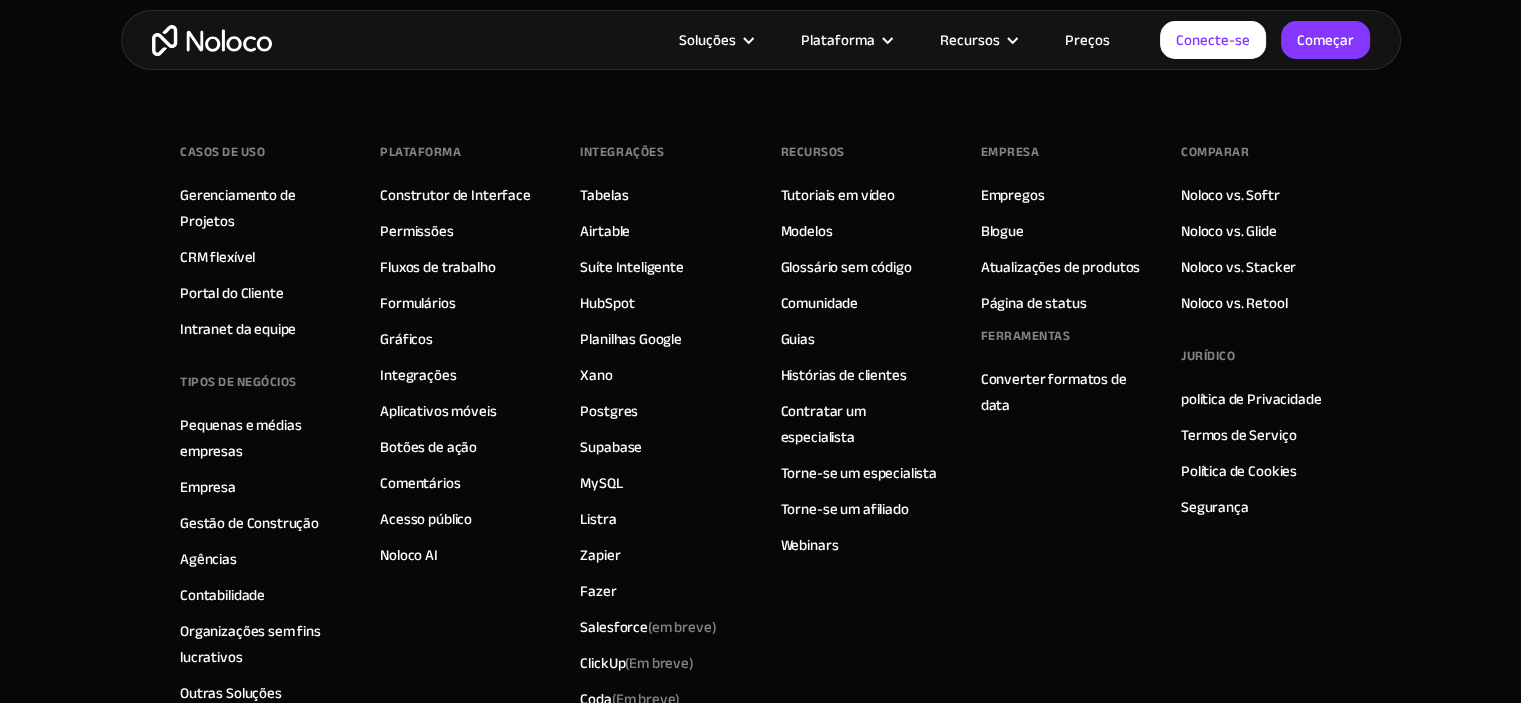 click on "Preços" at bounding box center [1087, 40] 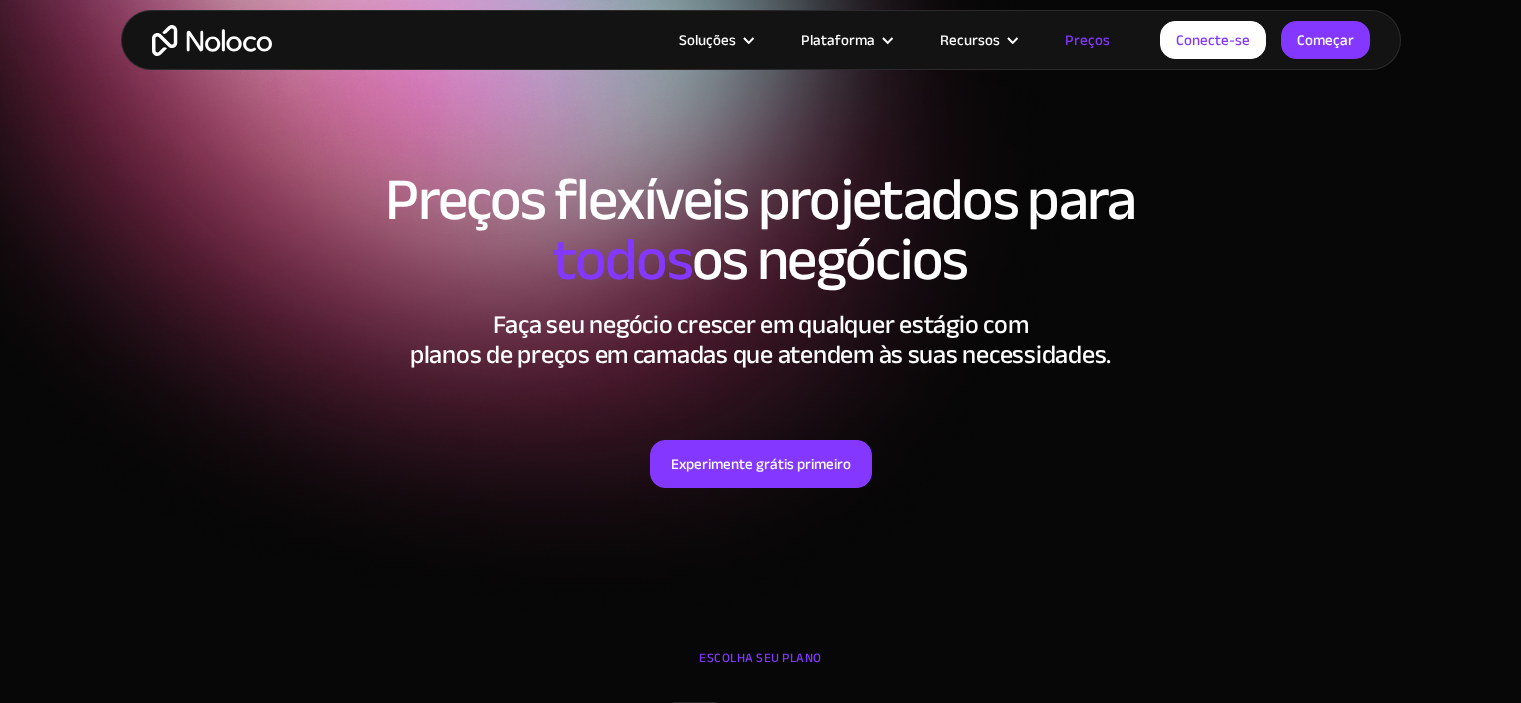 scroll, scrollTop: 712, scrollLeft: 0, axis: vertical 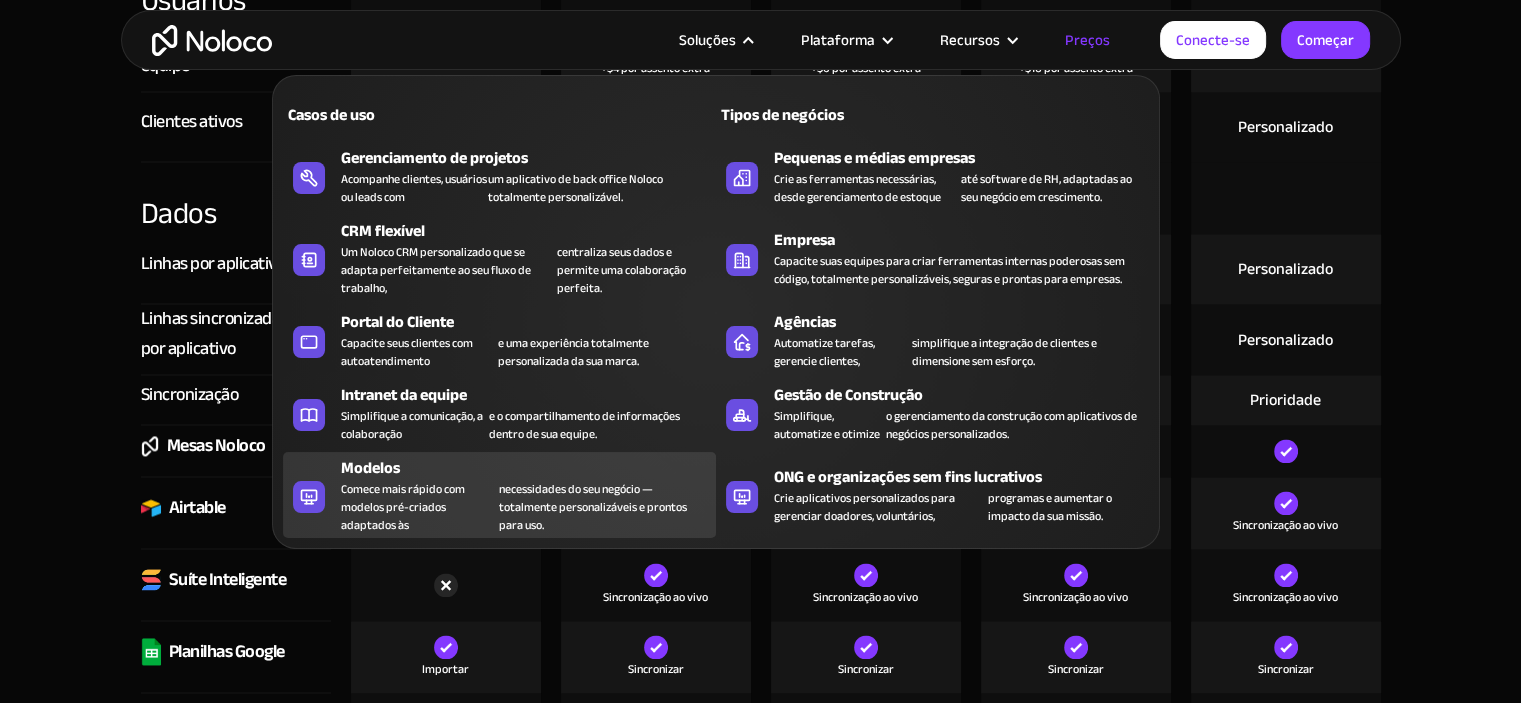 click on "Comece mais rápido com modelos pré-criados adaptados às" at bounding box center [403, 507] 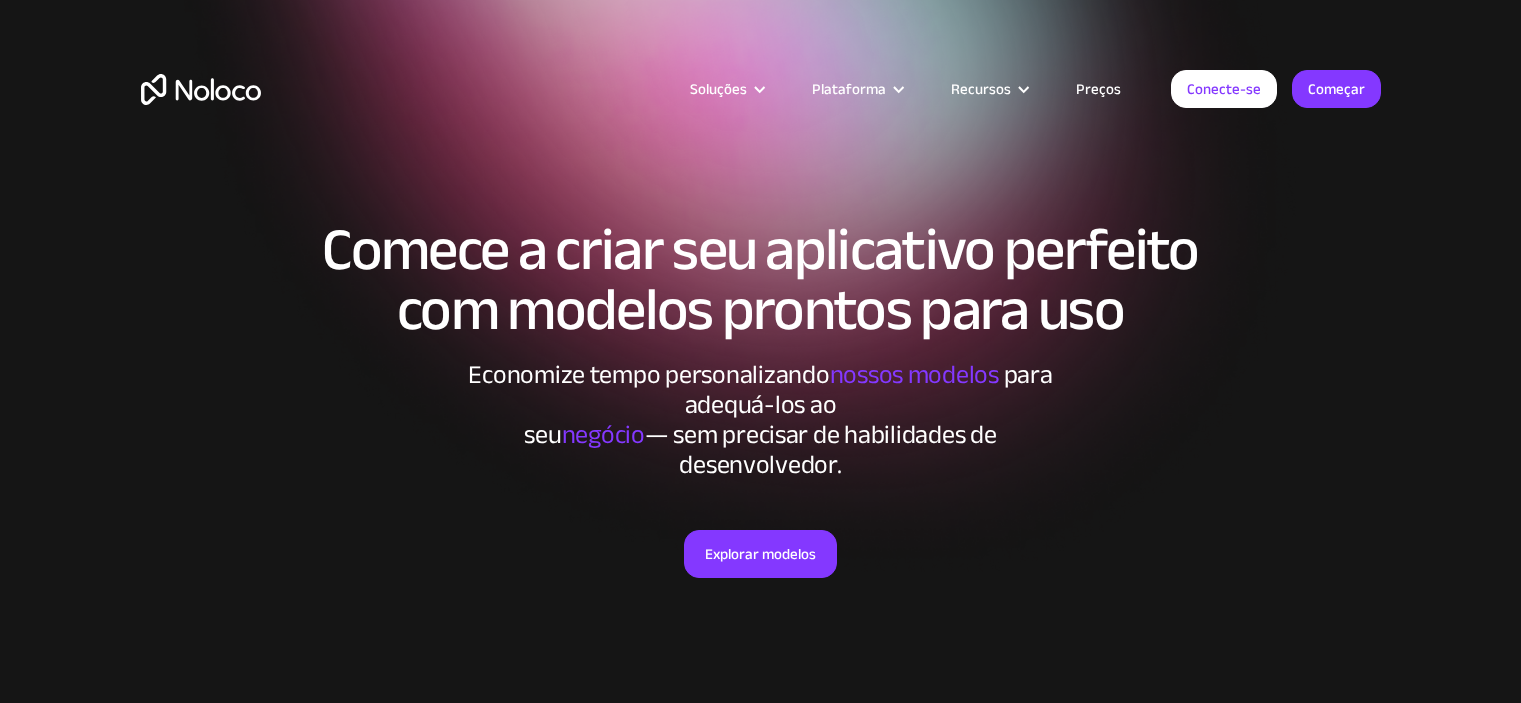 scroll, scrollTop: 0, scrollLeft: 0, axis: both 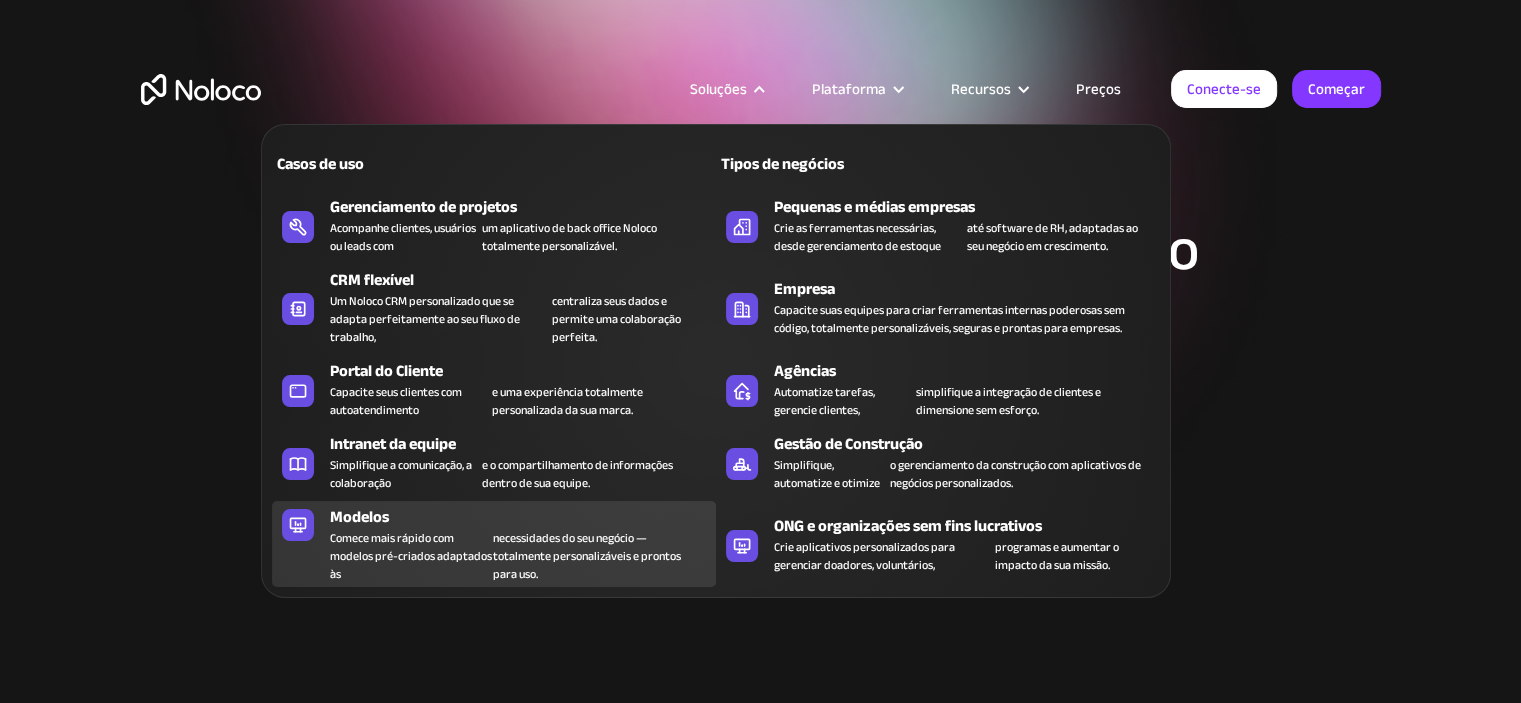 click on "Comece mais rápido com modelos pré-criados adaptados às" at bounding box center (411, 556) 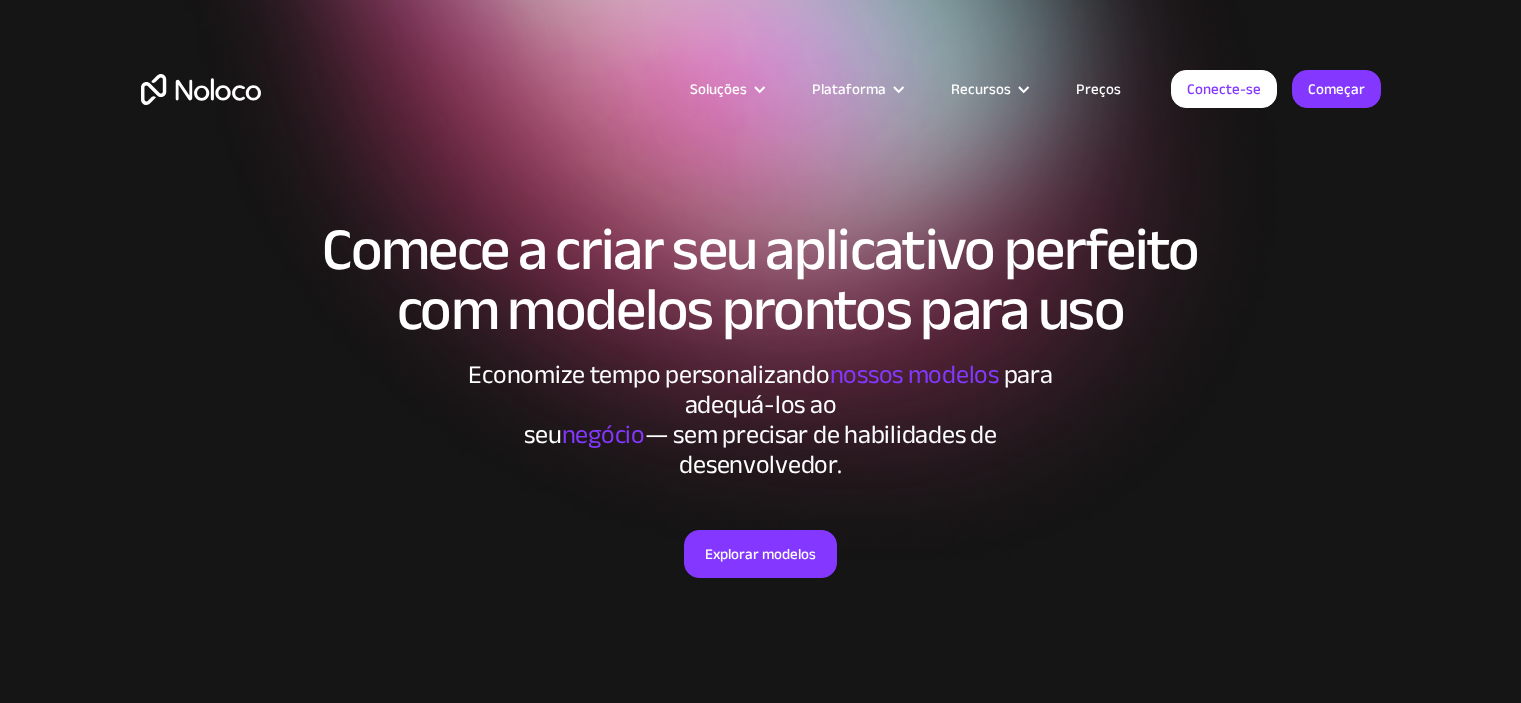 scroll, scrollTop: 0, scrollLeft: 0, axis: both 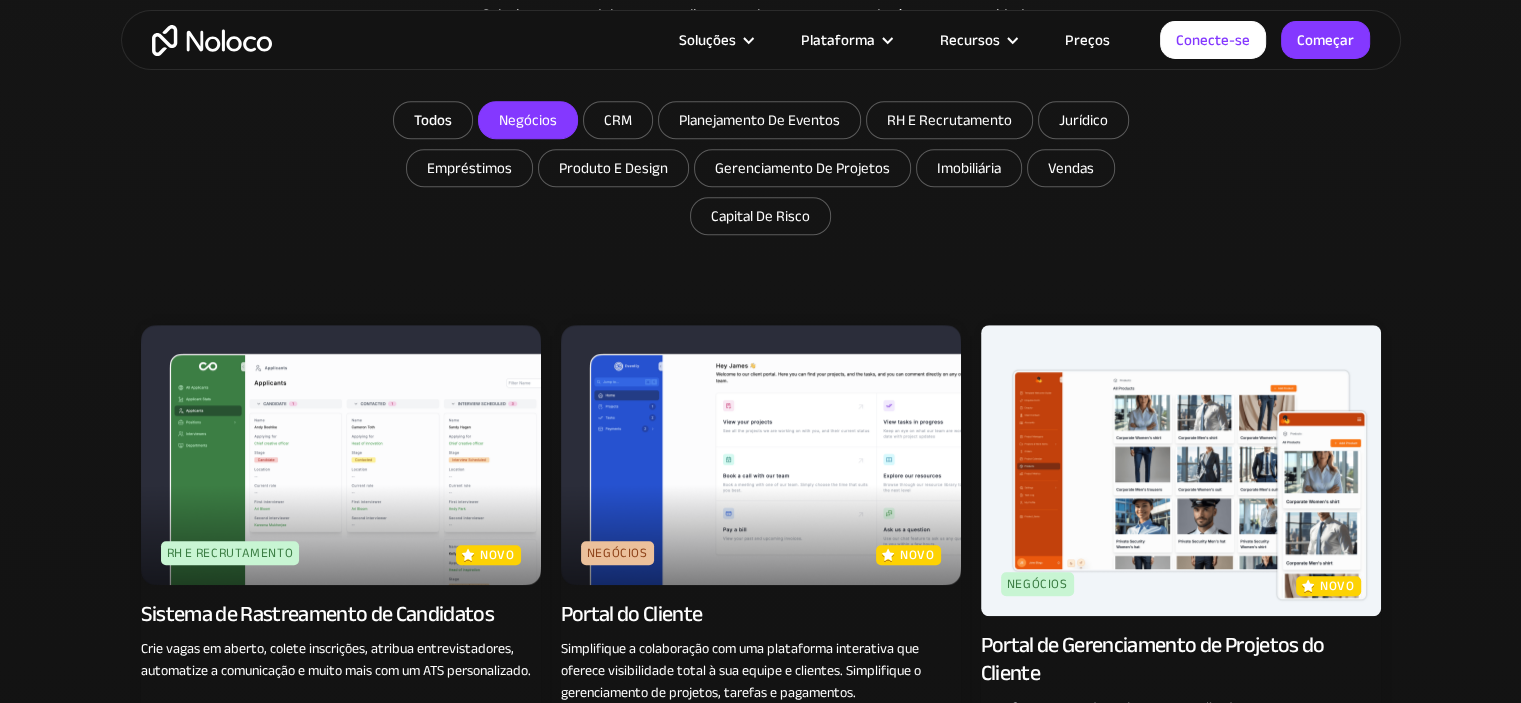 click on "Negócios" at bounding box center (528, 120) 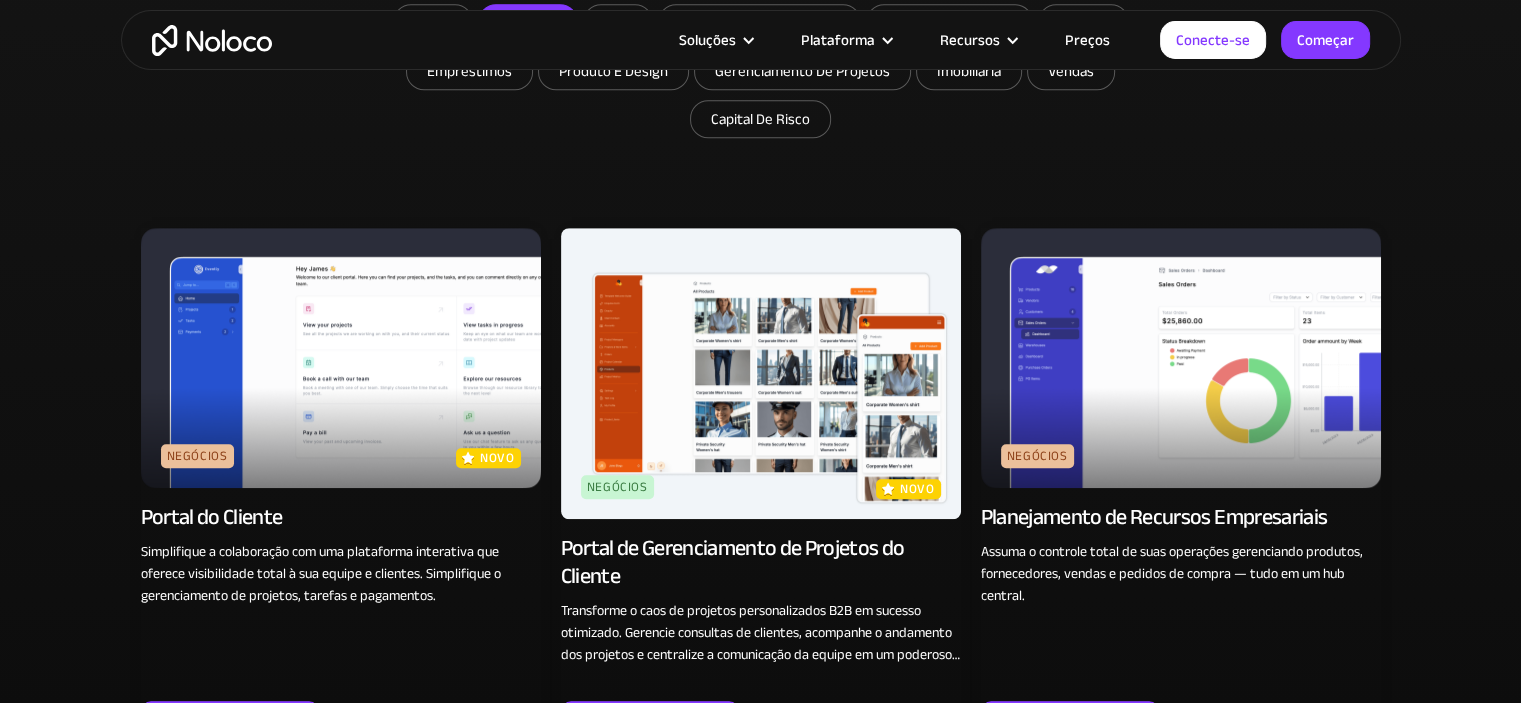scroll, scrollTop: 1359, scrollLeft: 0, axis: vertical 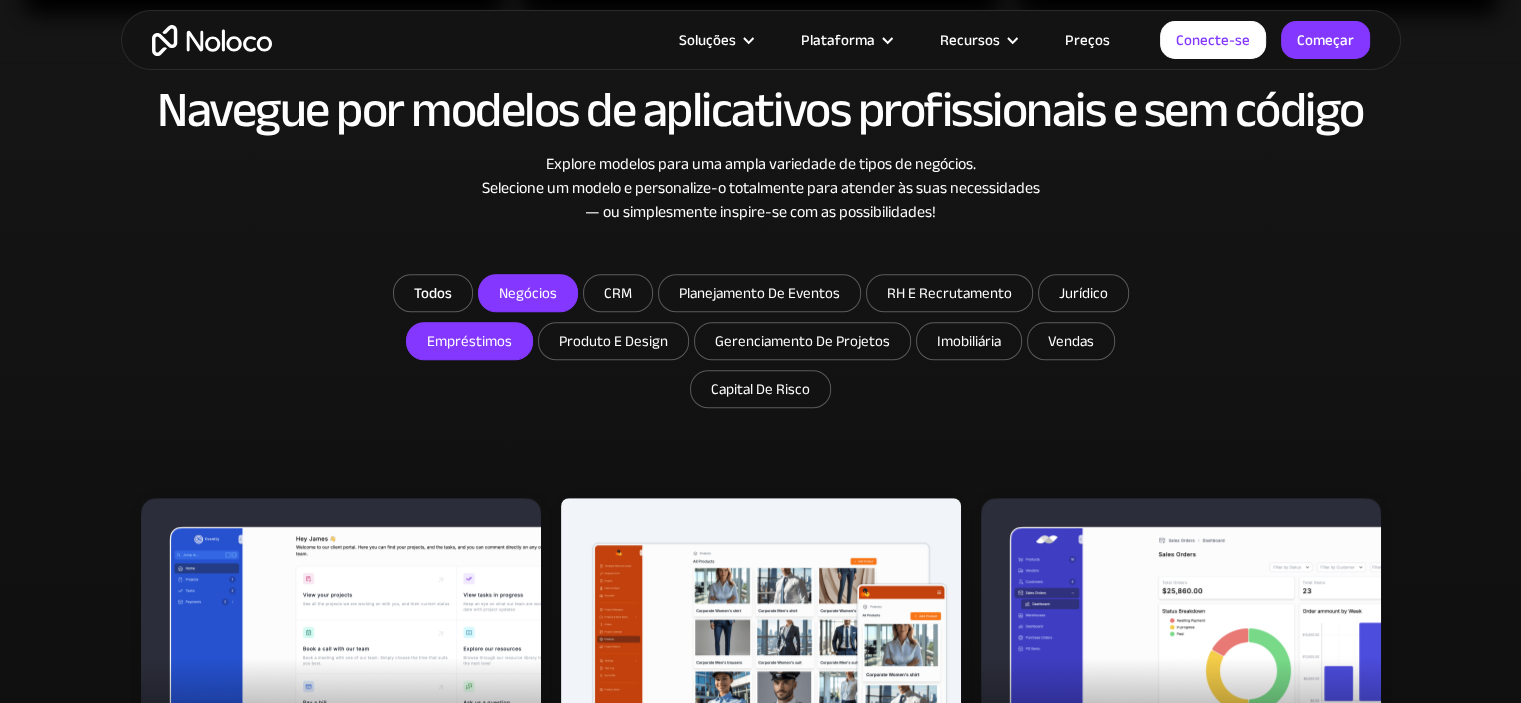 click on "Empréstimos" at bounding box center (528, 293) 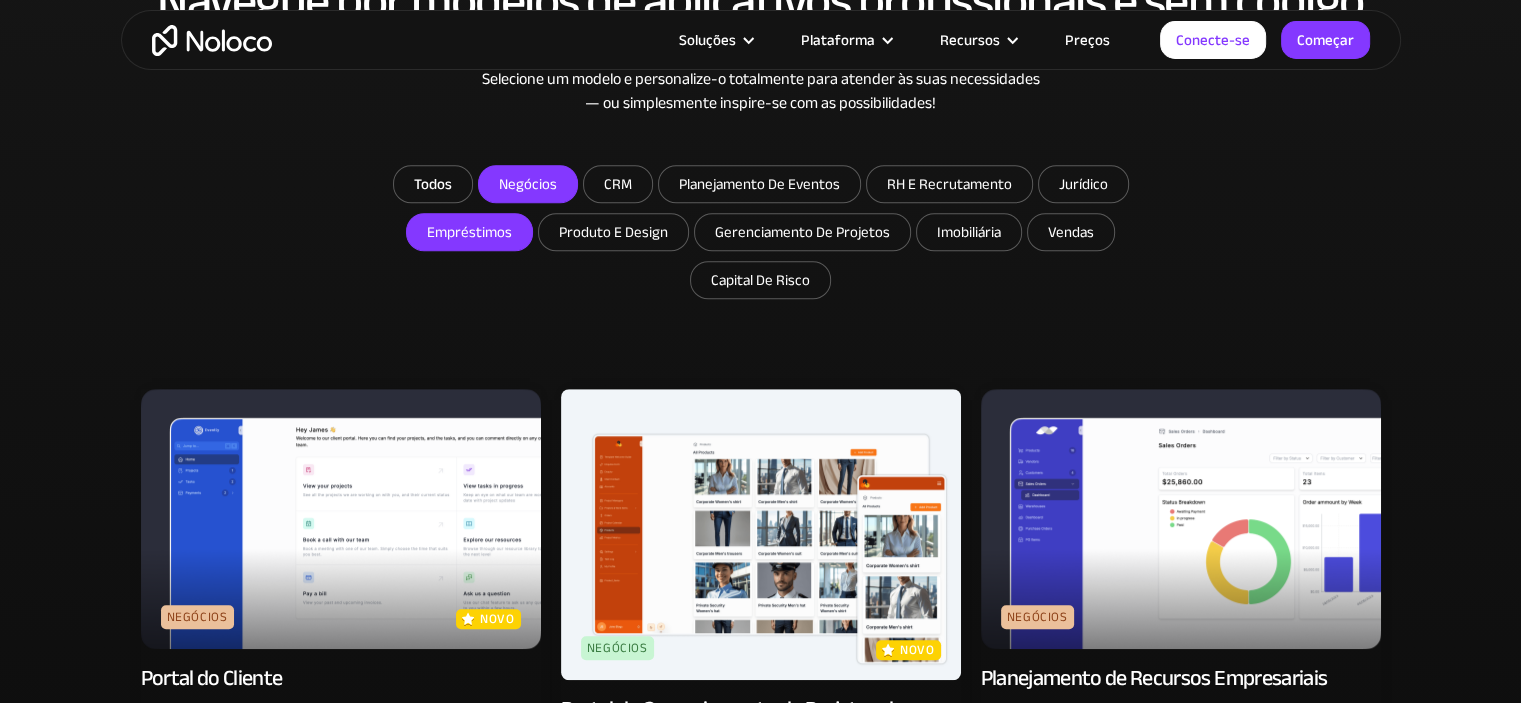scroll, scrollTop: 1252, scrollLeft: 0, axis: vertical 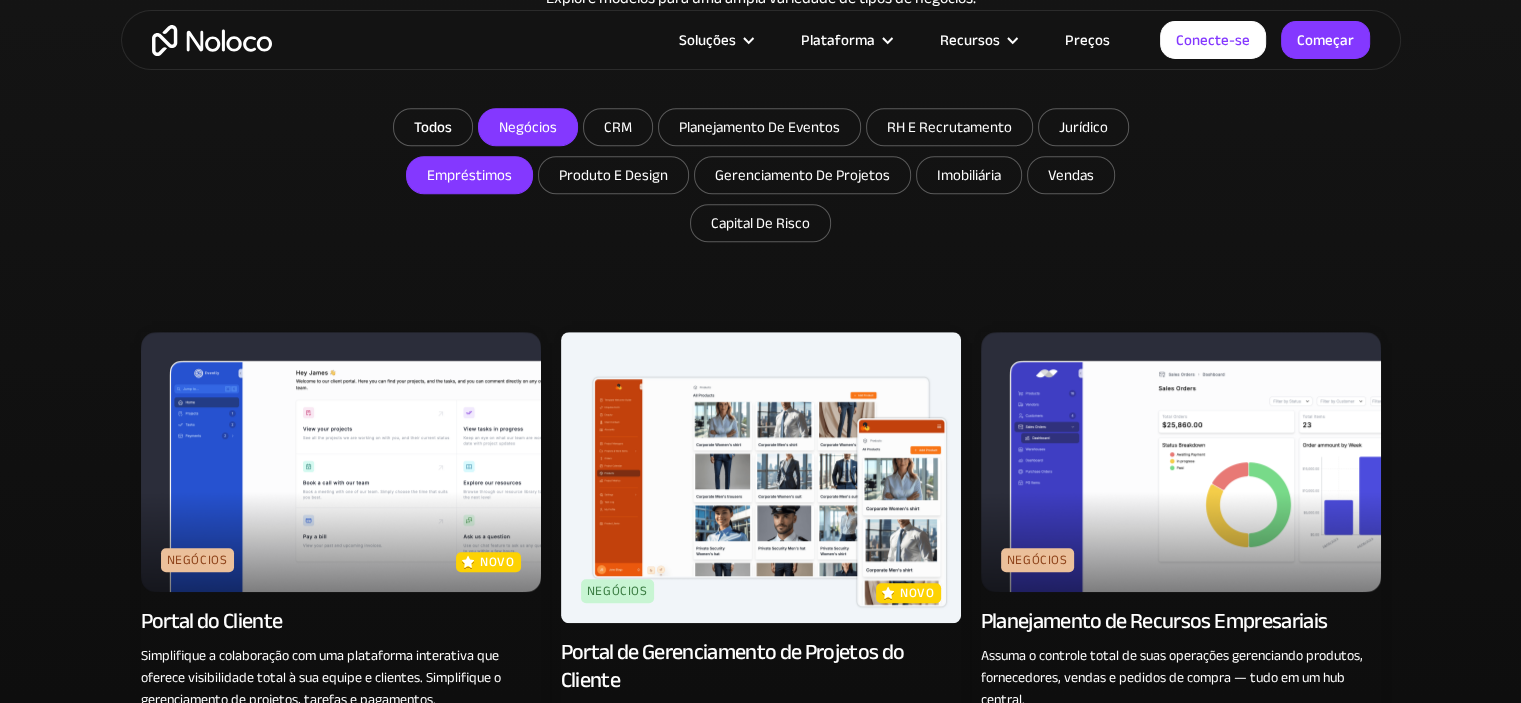 click on "Empréstimos" at bounding box center (528, 127) 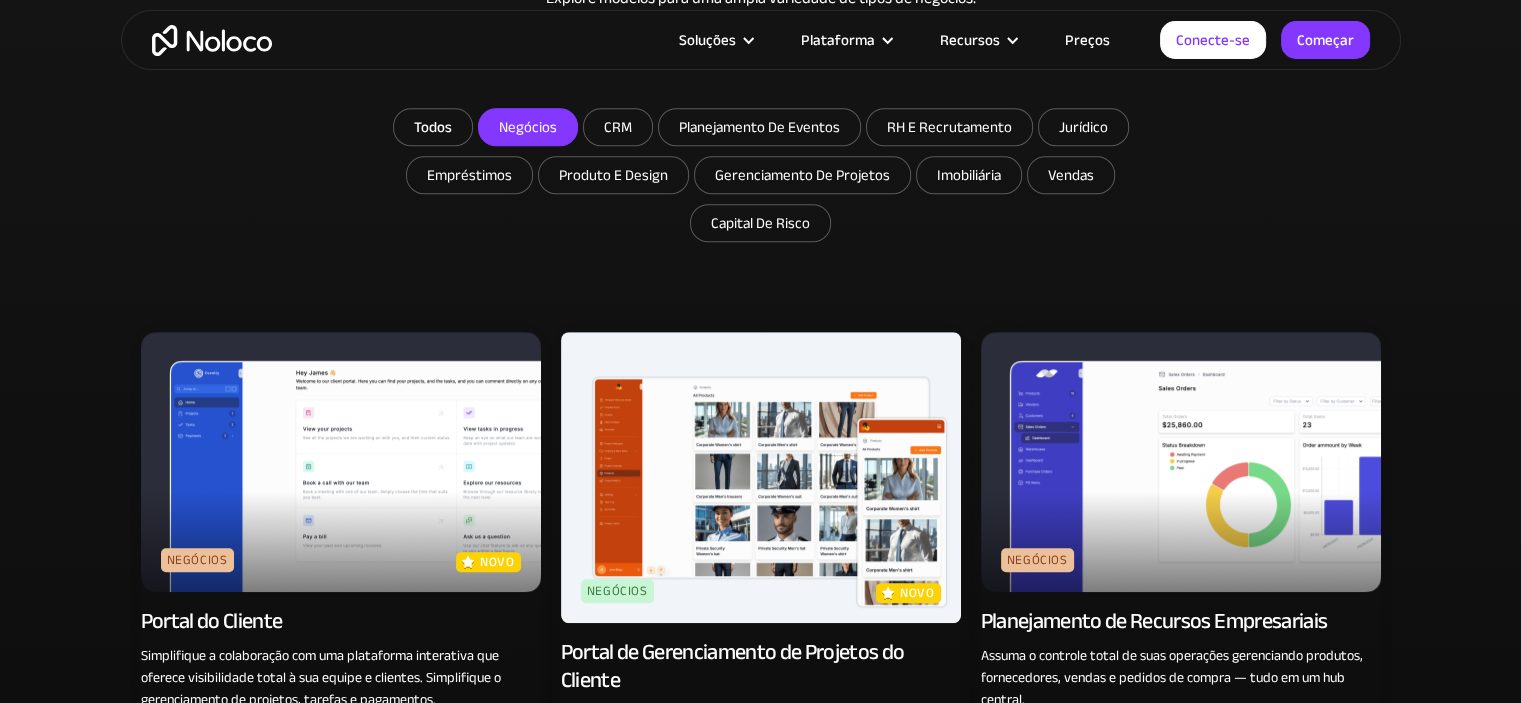 click on "Negócios" at bounding box center [528, 127] 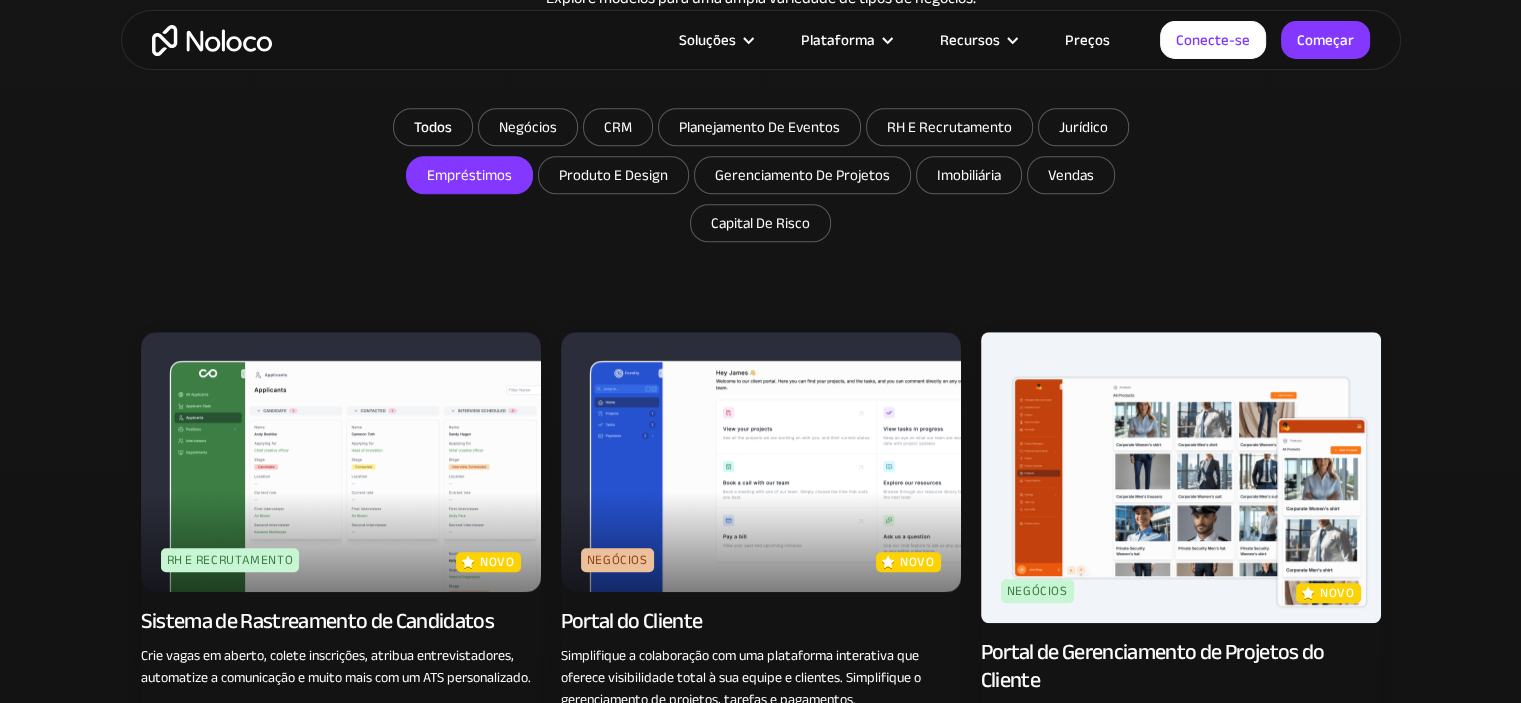 click on "Empréstimos" at bounding box center [528, 127] 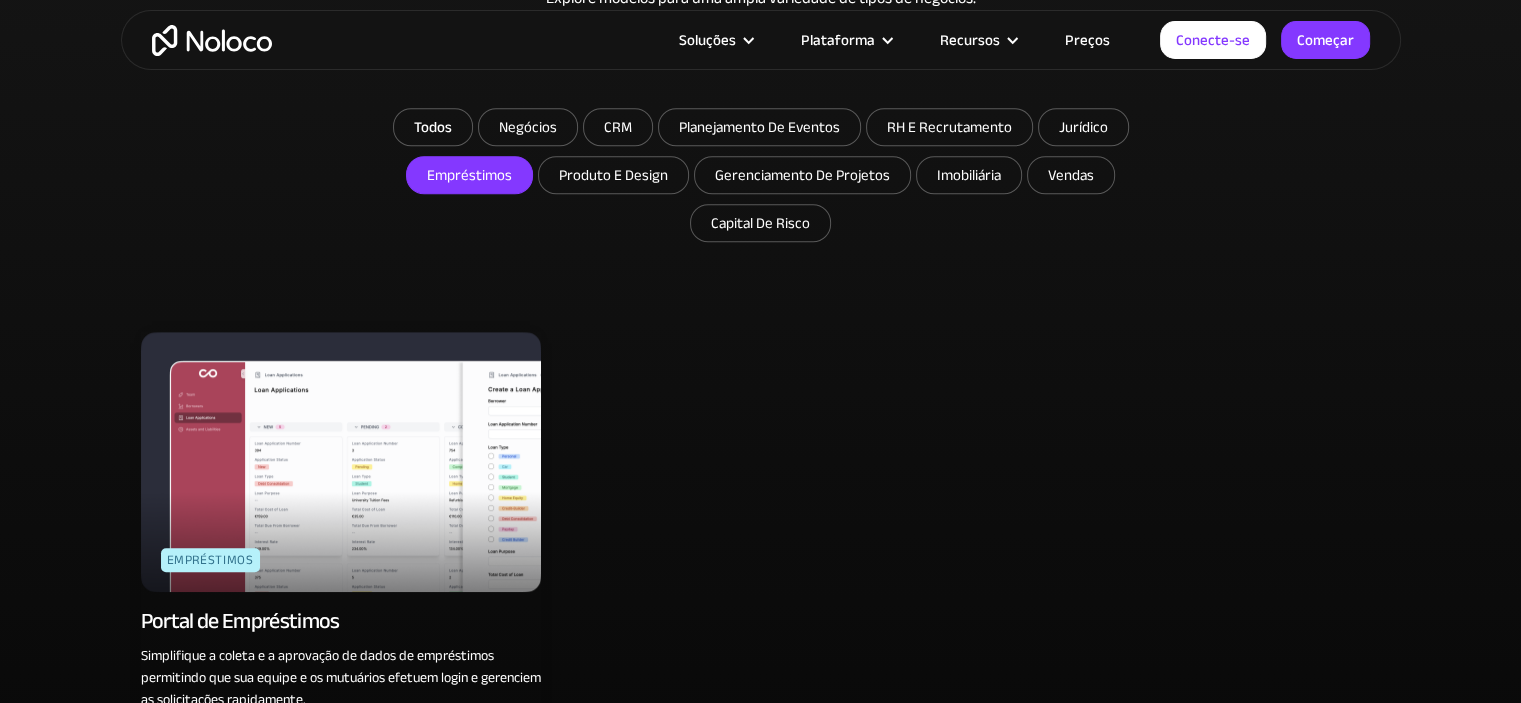 scroll, scrollTop: 1220, scrollLeft: 0, axis: vertical 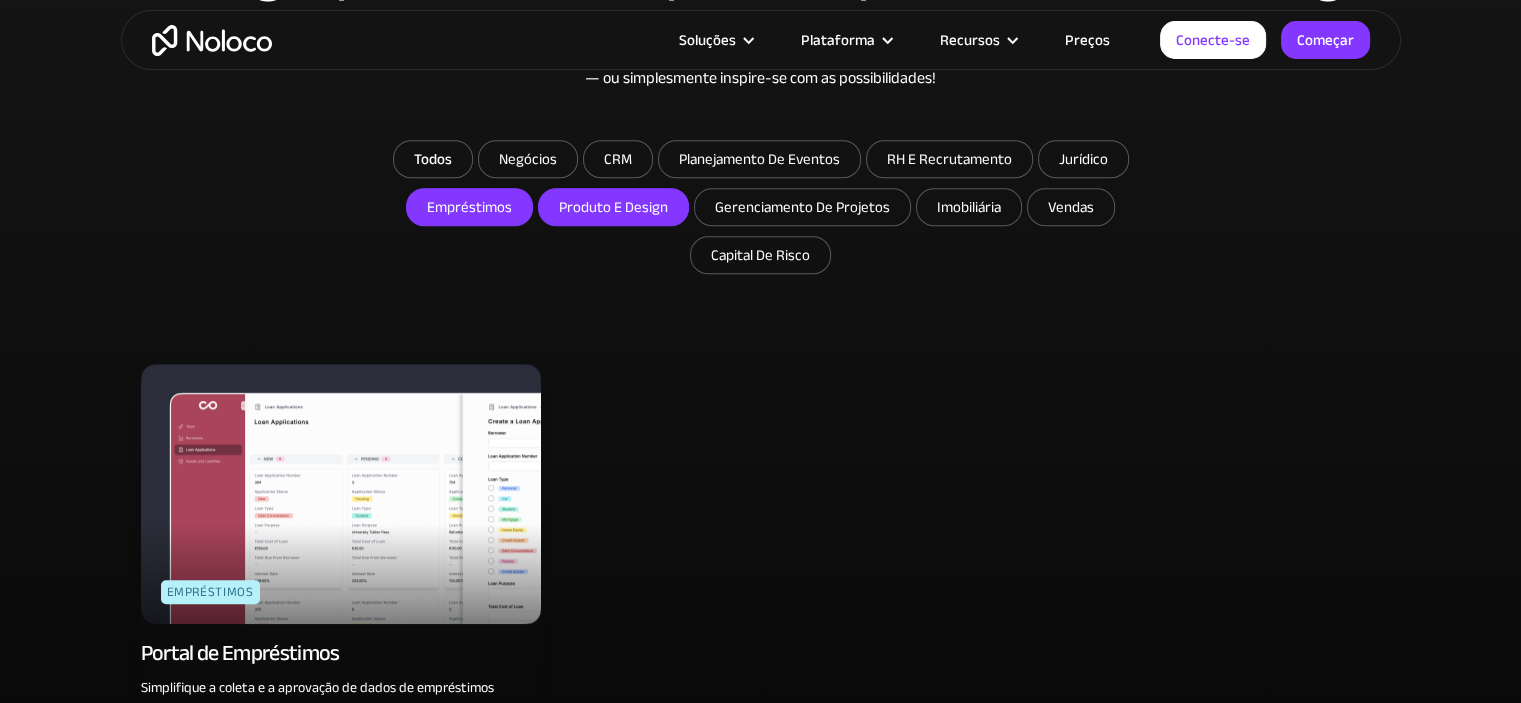 click on "Produto e Design" at bounding box center [528, 159] 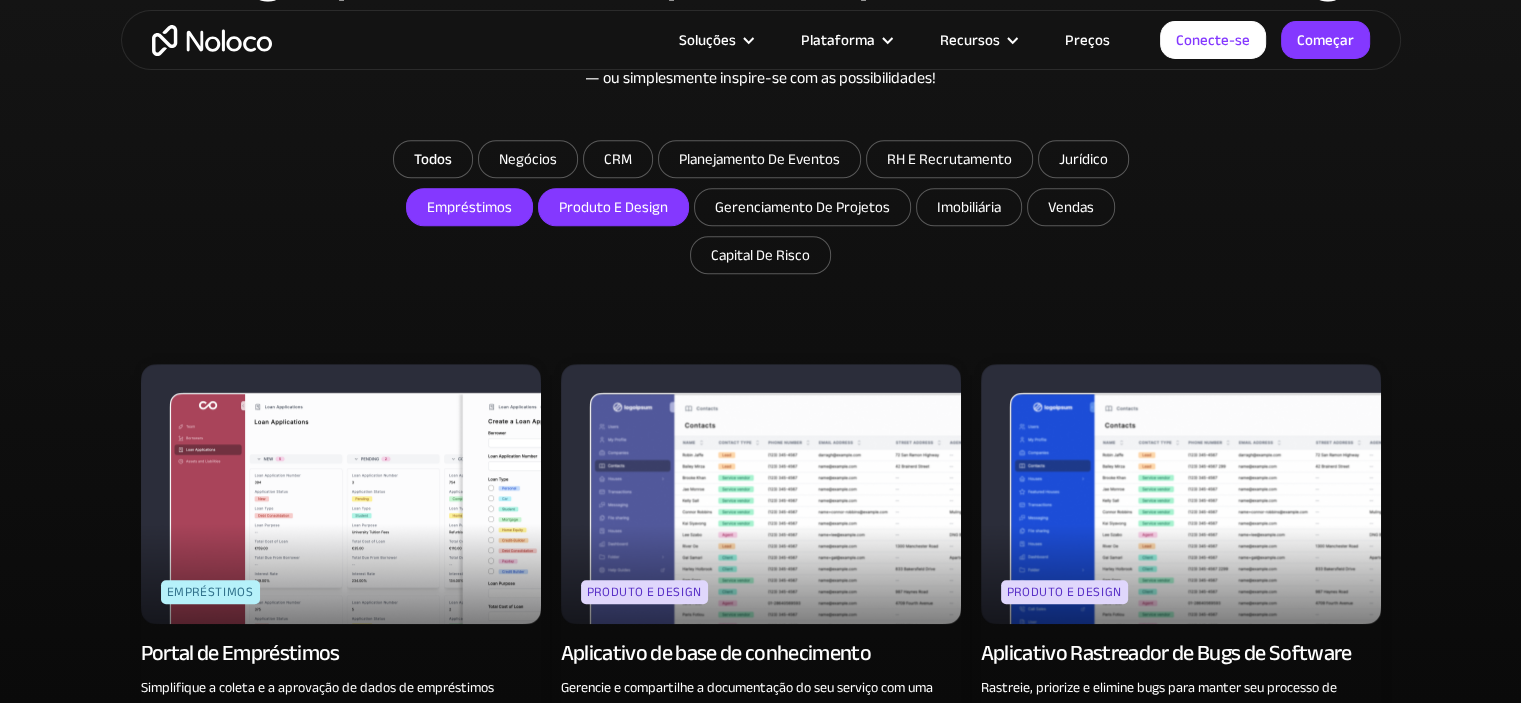 click on "Empréstimos" at bounding box center (469, 207) 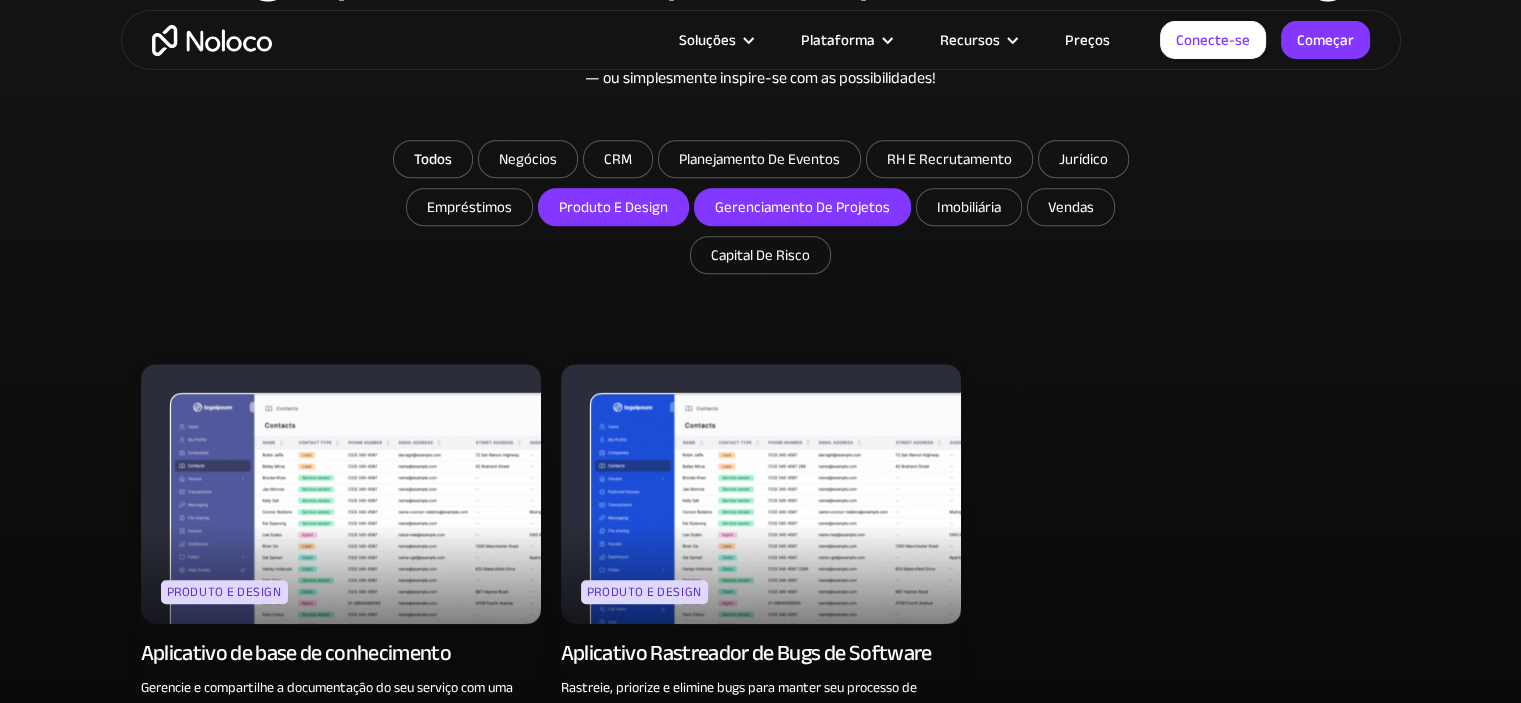 click on "Gerenciamento de projetos" at bounding box center [528, 159] 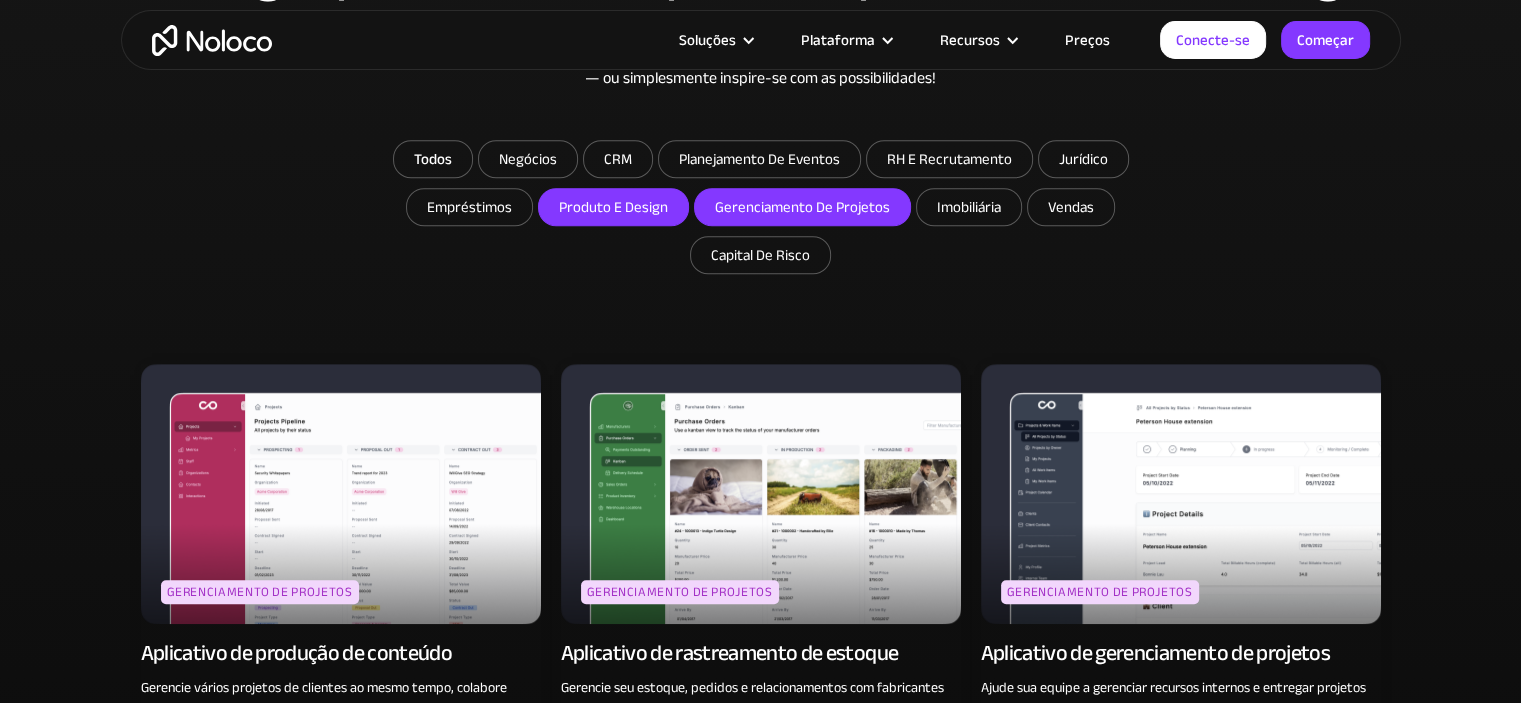 click on "Produto e Design" at bounding box center [613, 207] 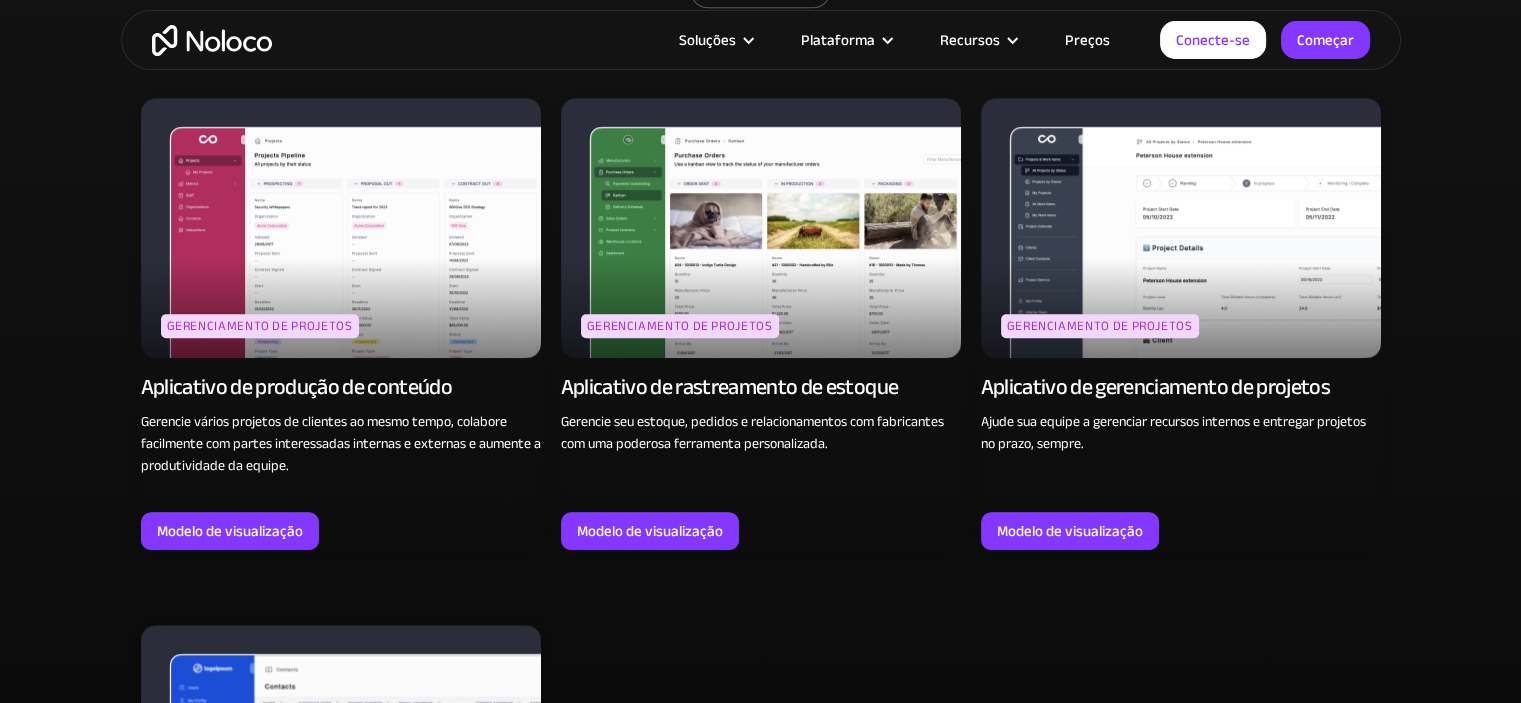 scroll, scrollTop: 1452, scrollLeft: 0, axis: vertical 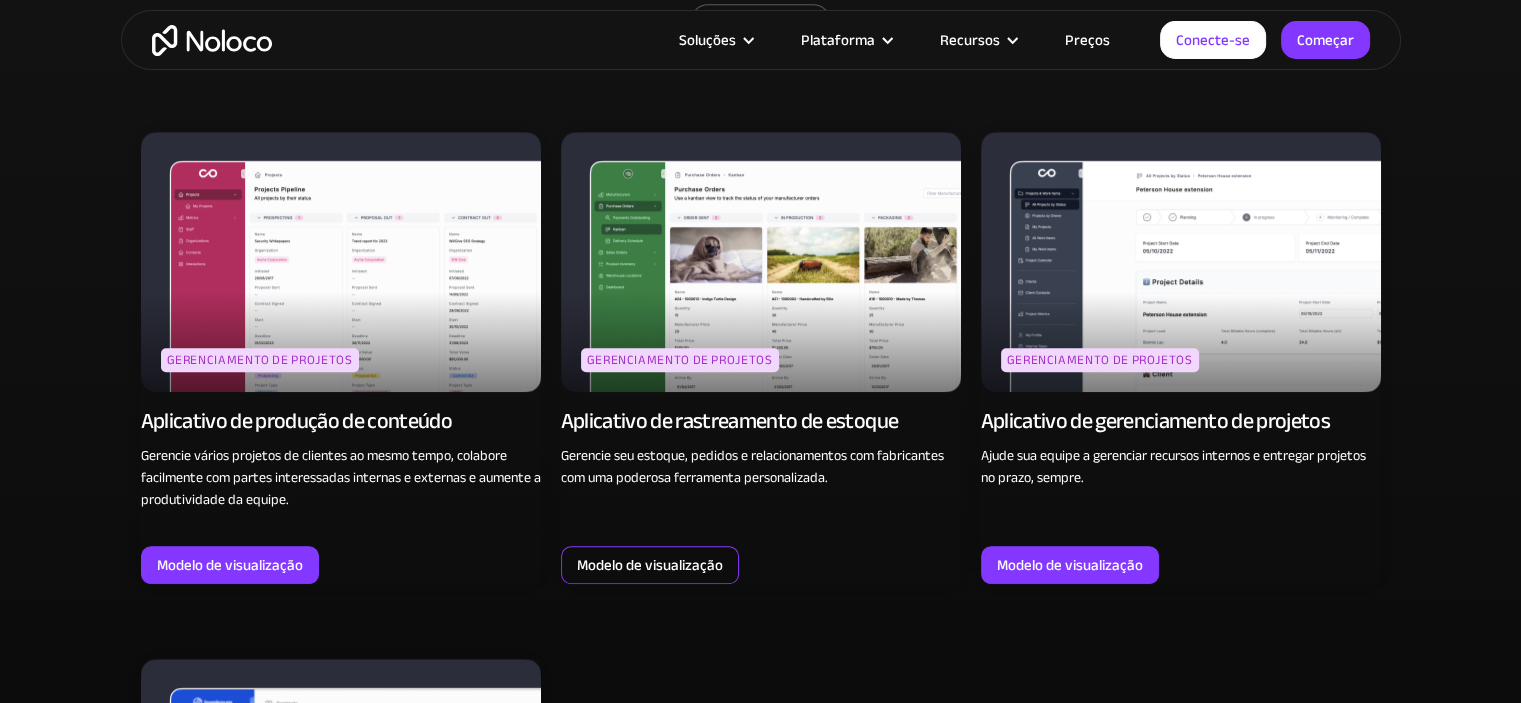 click on "Modelo de visualização" at bounding box center [650, 565] 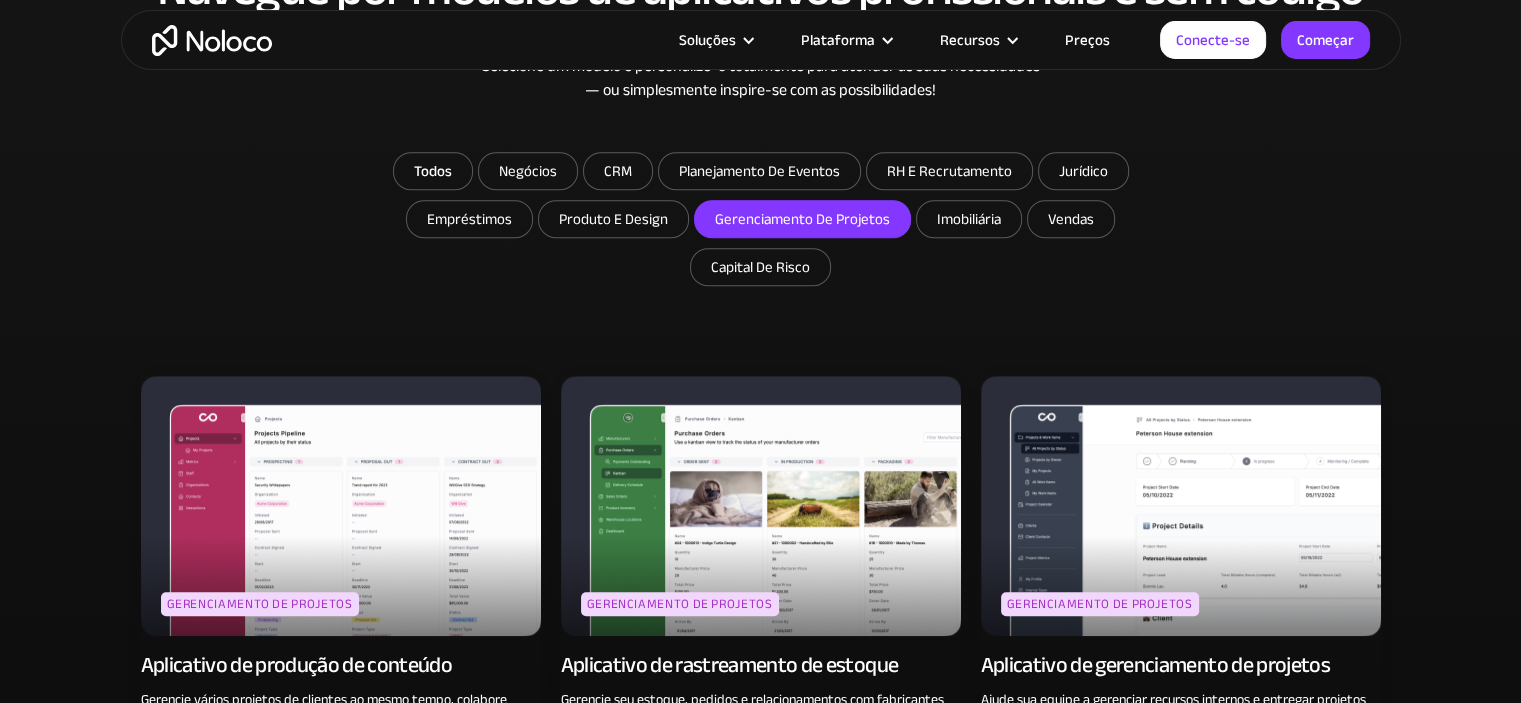 scroll, scrollTop: 1186, scrollLeft: 0, axis: vertical 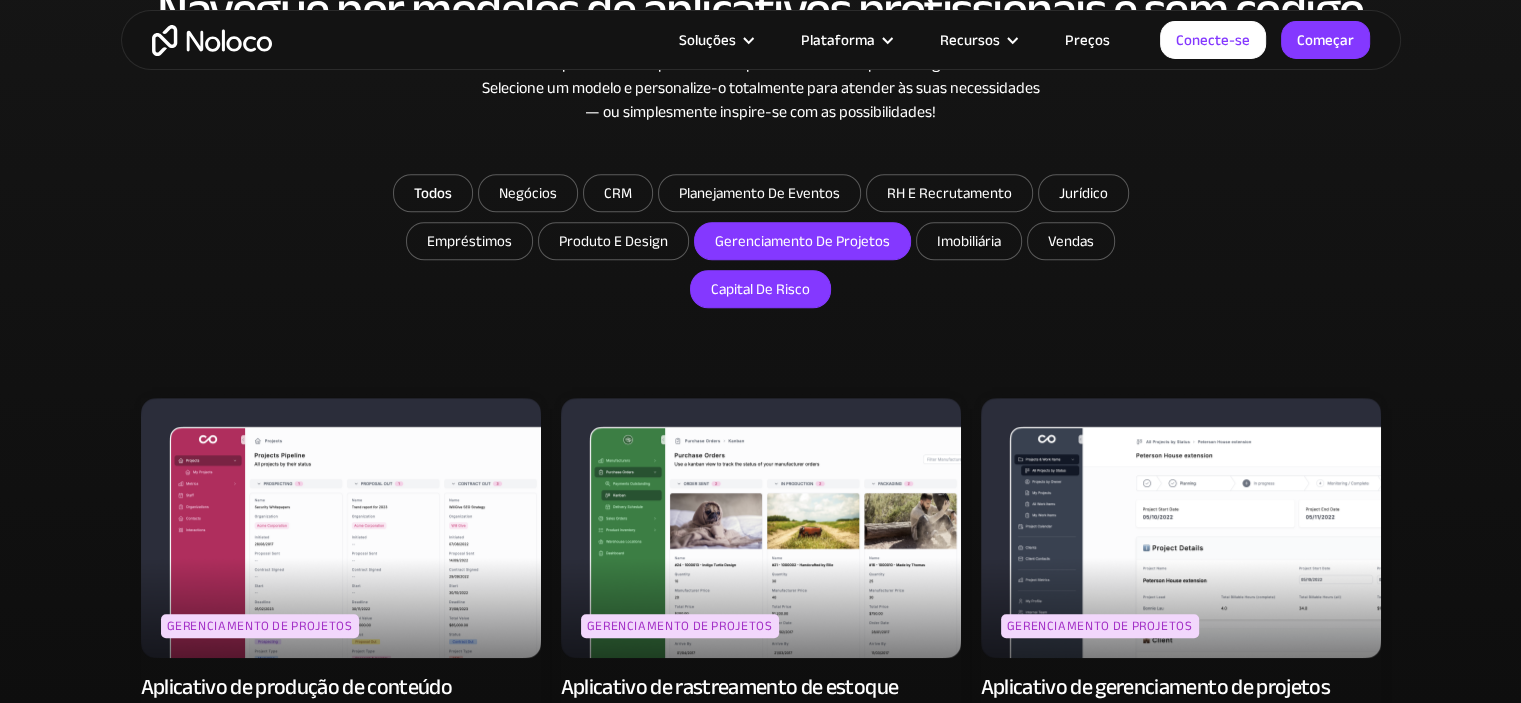 click on "Capital de risco" at bounding box center (969, 241) 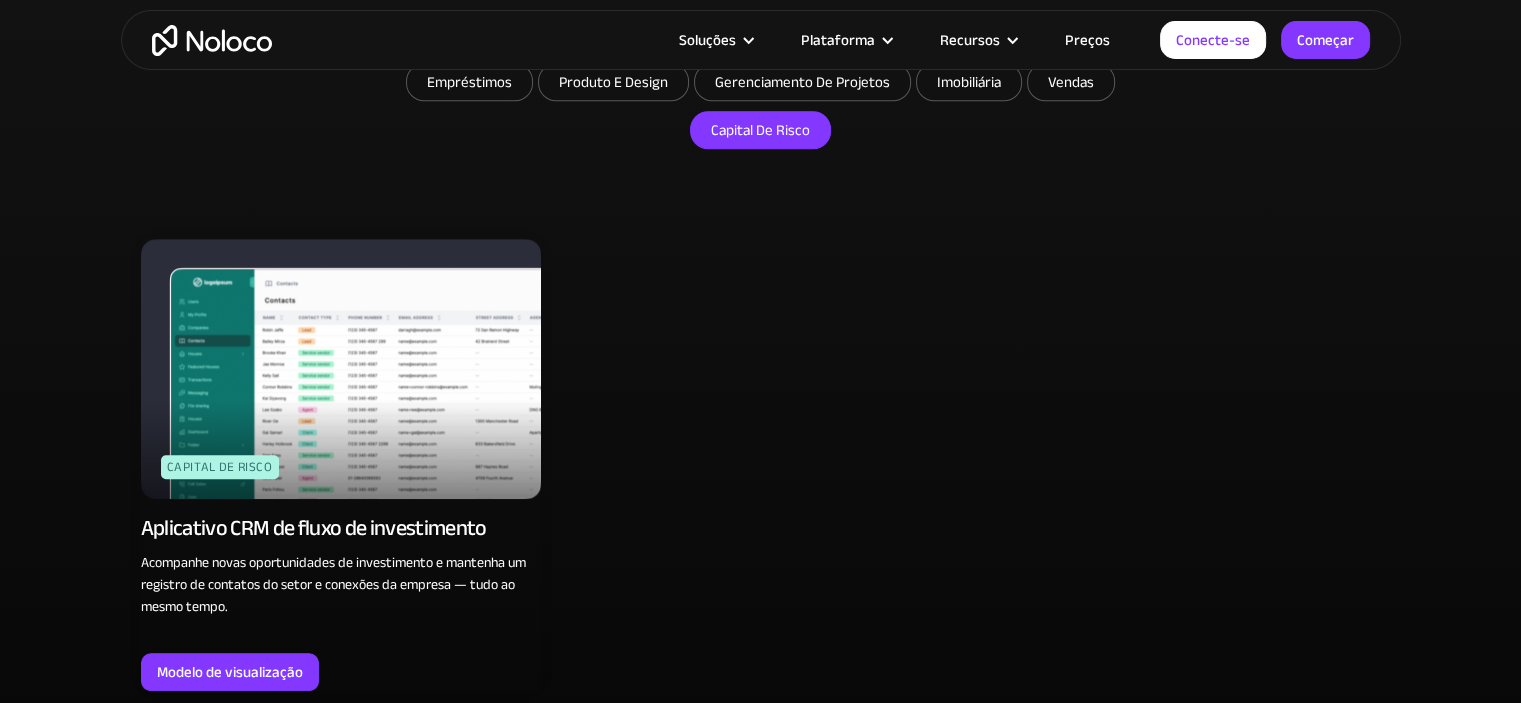 scroll, scrollTop: 1352, scrollLeft: 0, axis: vertical 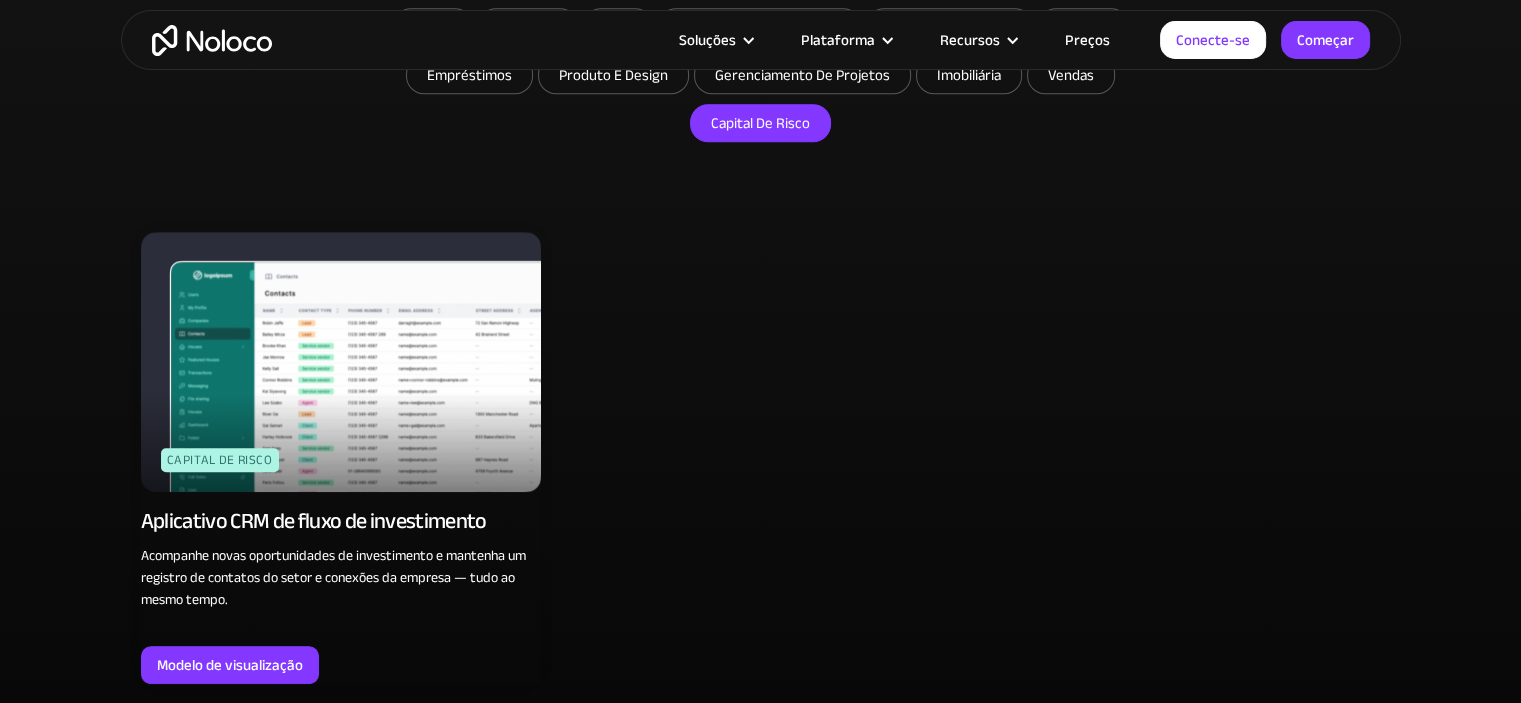 click on "Soluções Casos de uso Tipos de negócios
Gerenciamento de projetos Acompanhe clientes, usuários ou leads com  um aplicativo de back office Noloco totalmente personalizável.
Pequenas e médias empresas Crie as ferramentas necessárias, desde gerenciamento de estoque  até software de RH, adaptadas ao seu negócio em crescimento.
CRM flexível Um Noloco CRM personalizado que se adapta perfeitamente ao seu fluxo de trabalho,  centraliza seus dados e permite uma colaboração perfeita. Empresa Capacite suas equipes para criar ferramentas internas poderosas sem código, totalmente personalizáveis, seguras e prontas para empresas. Portal do Cliente Capacite seus clientes com autoatendimento  e uma experiência totalmente personalizada da sua marca.
Agências Automatize tarefas, gerencie clientes,  simplifique a integração de clientes e dimensione sem esforço.
Intranet da equipe" at bounding box center (760, 40) 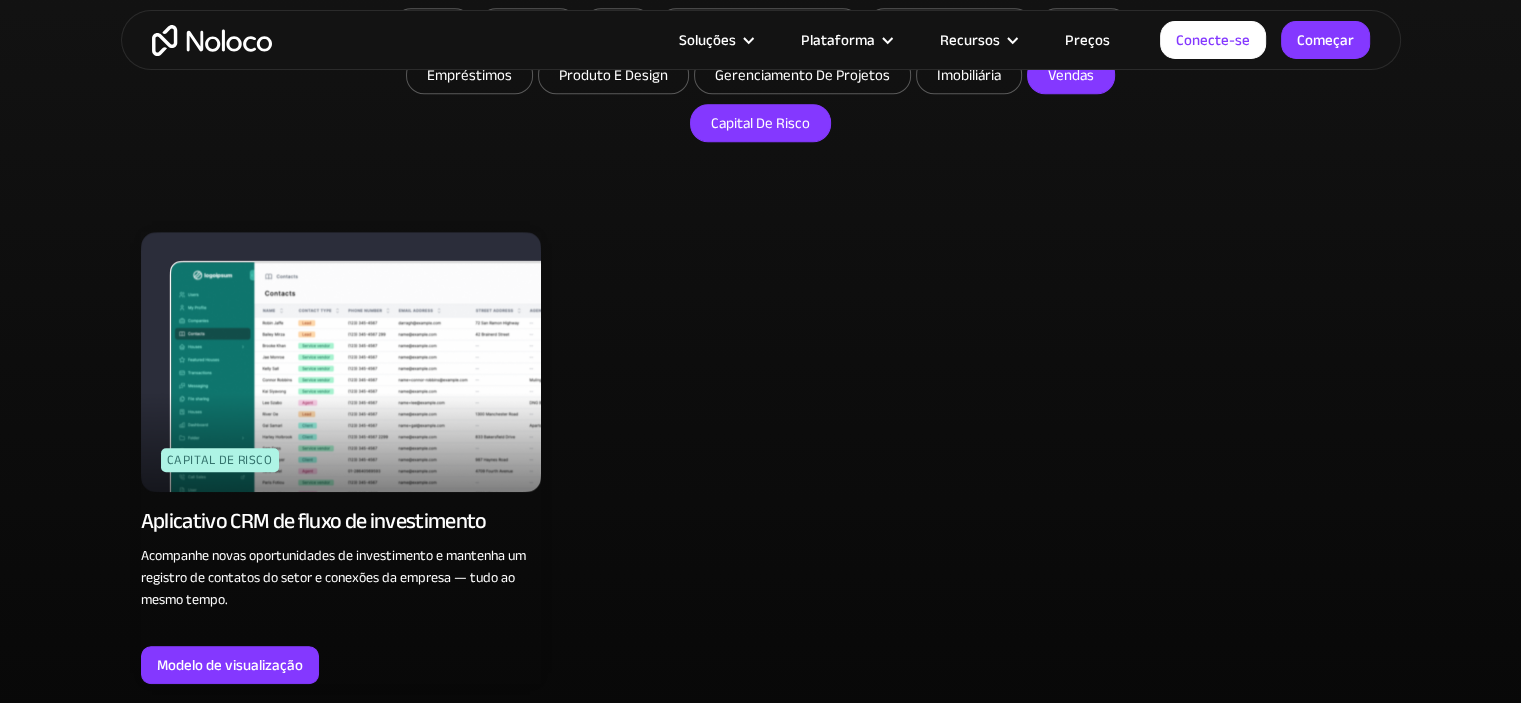 click on "Vendas" at bounding box center [969, 75] 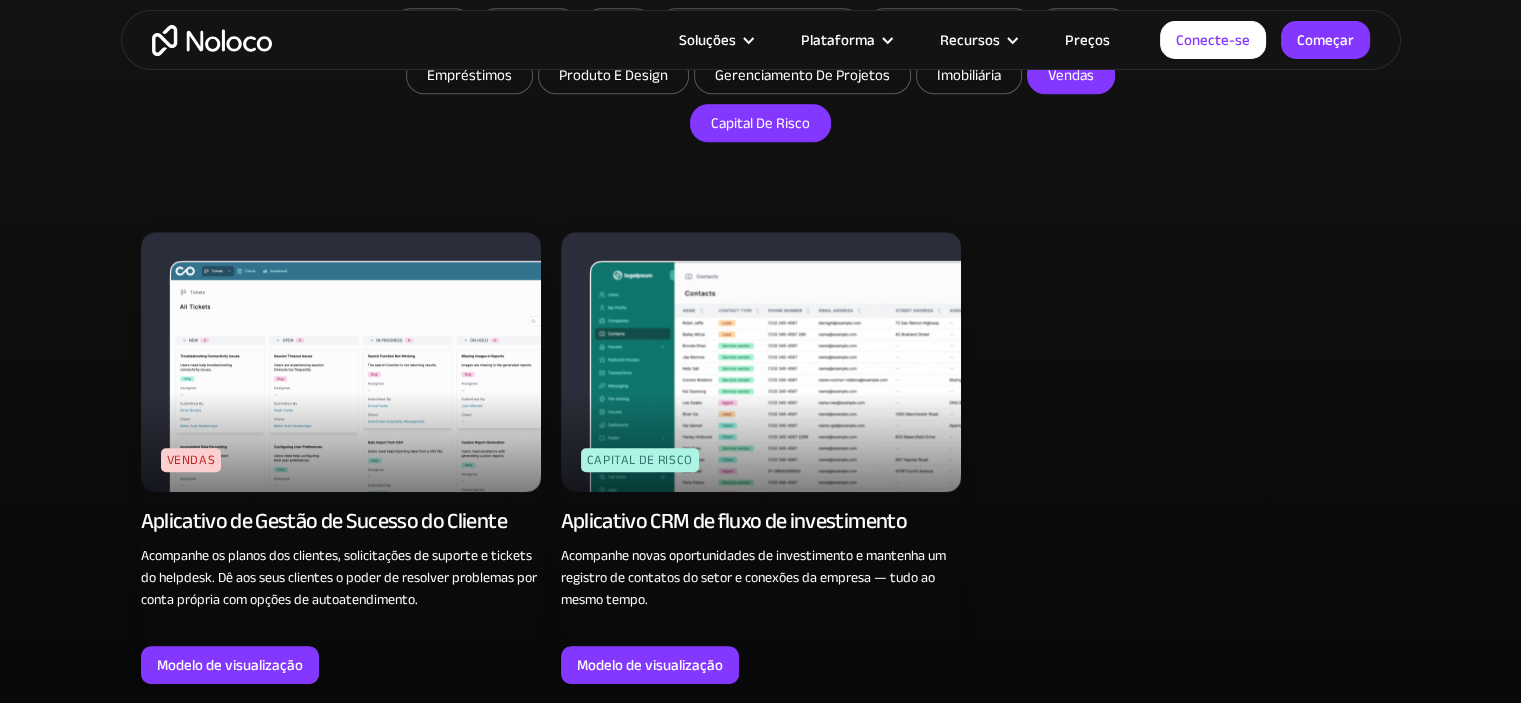 click on "Capital de risco" at bounding box center (1071, 75) 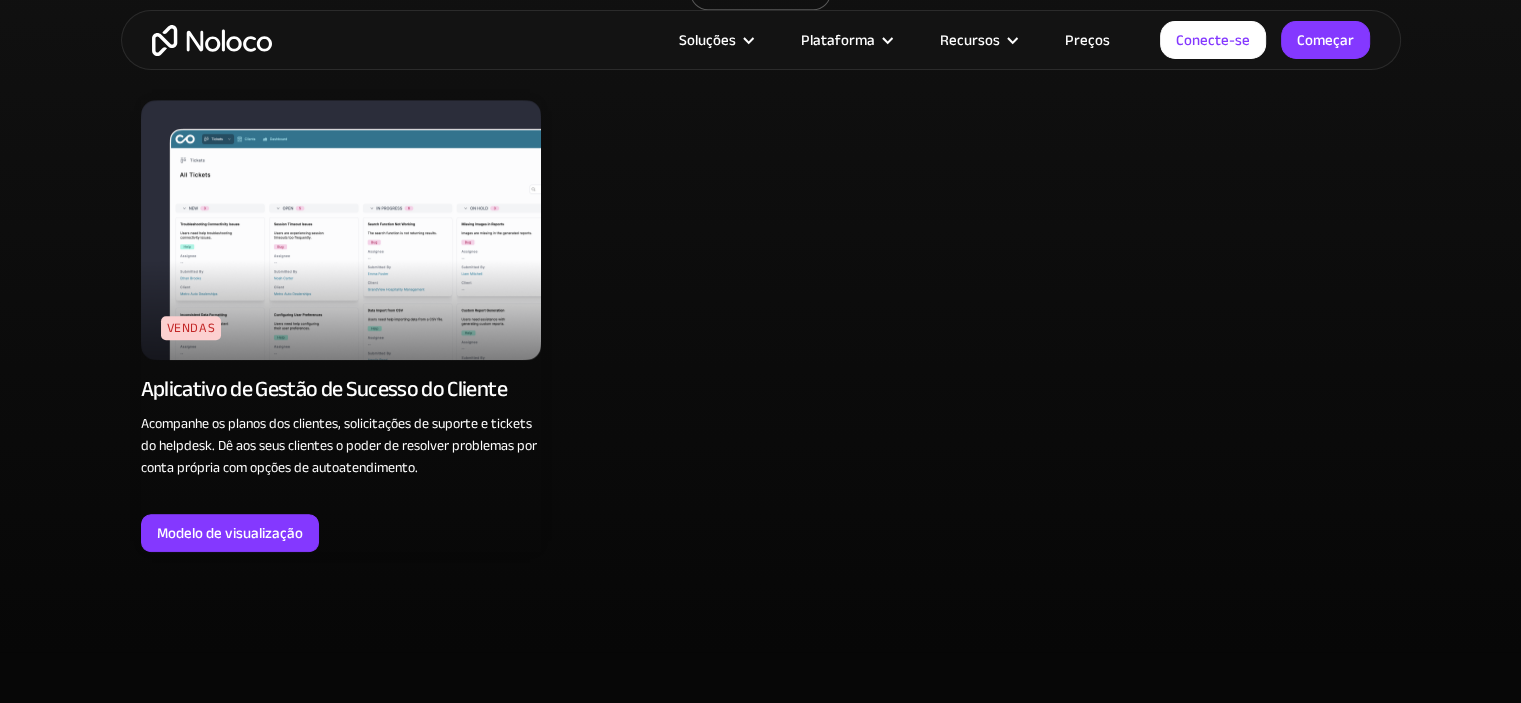 scroll, scrollTop: 1486, scrollLeft: 0, axis: vertical 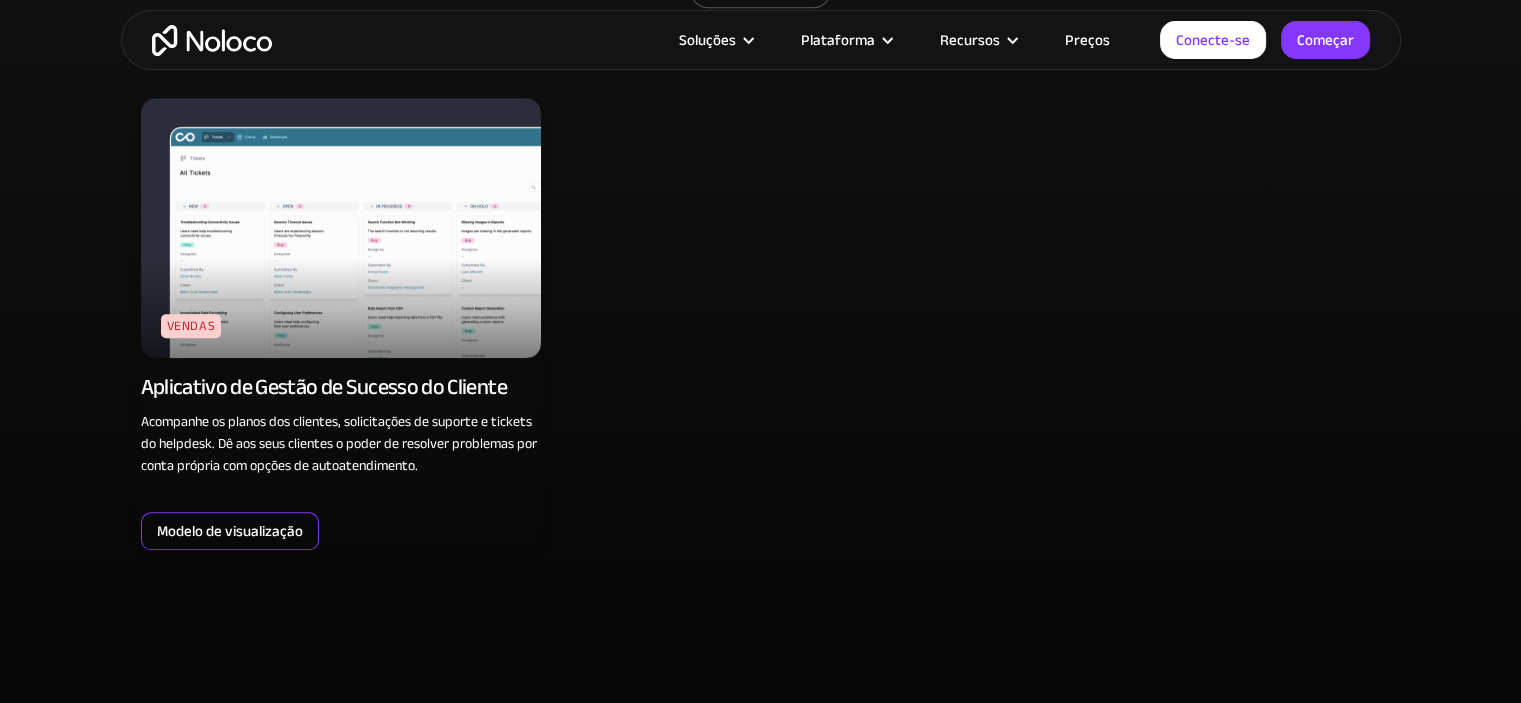 click on "Modelo de visualização" at bounding box center [230, 531] 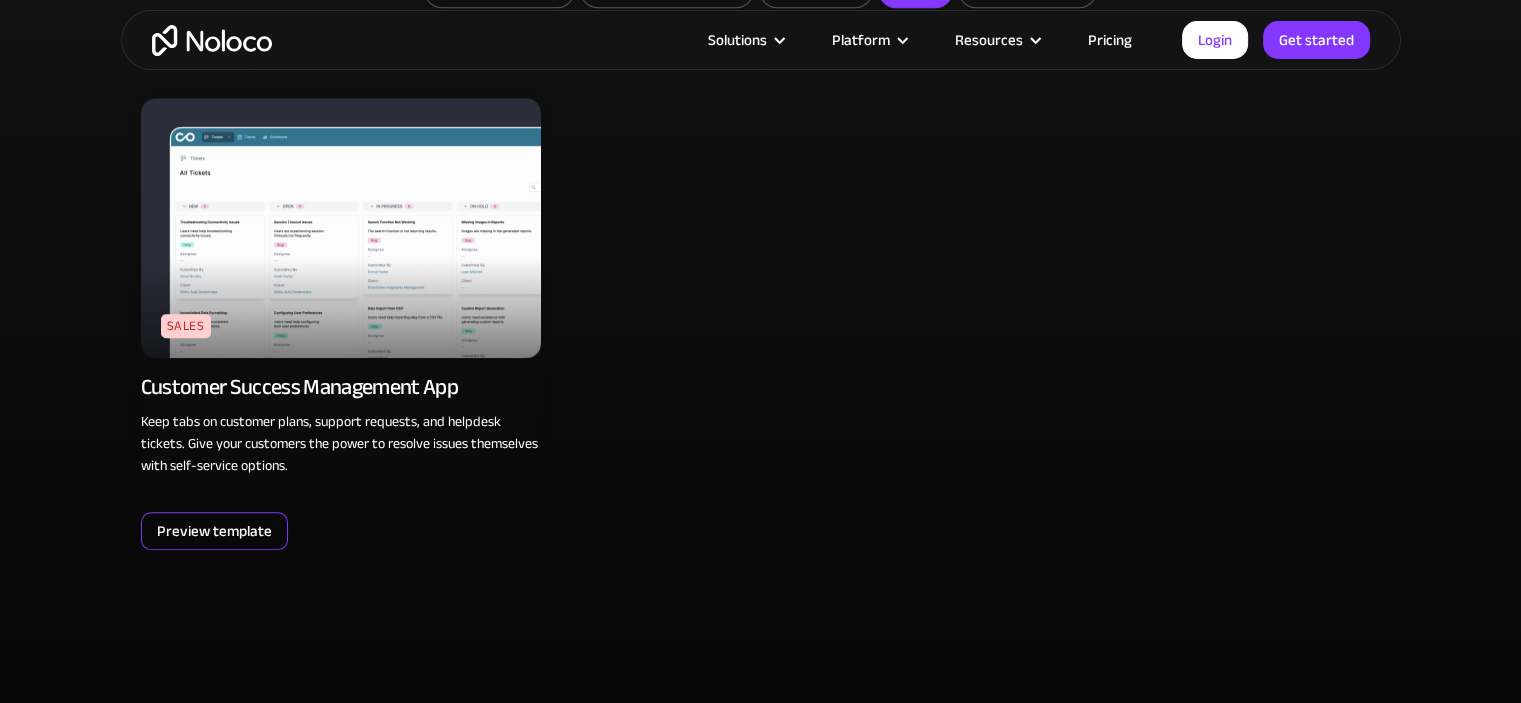 scroll, scrollTop: 1486, scrollLeft: 0, axis: vertical 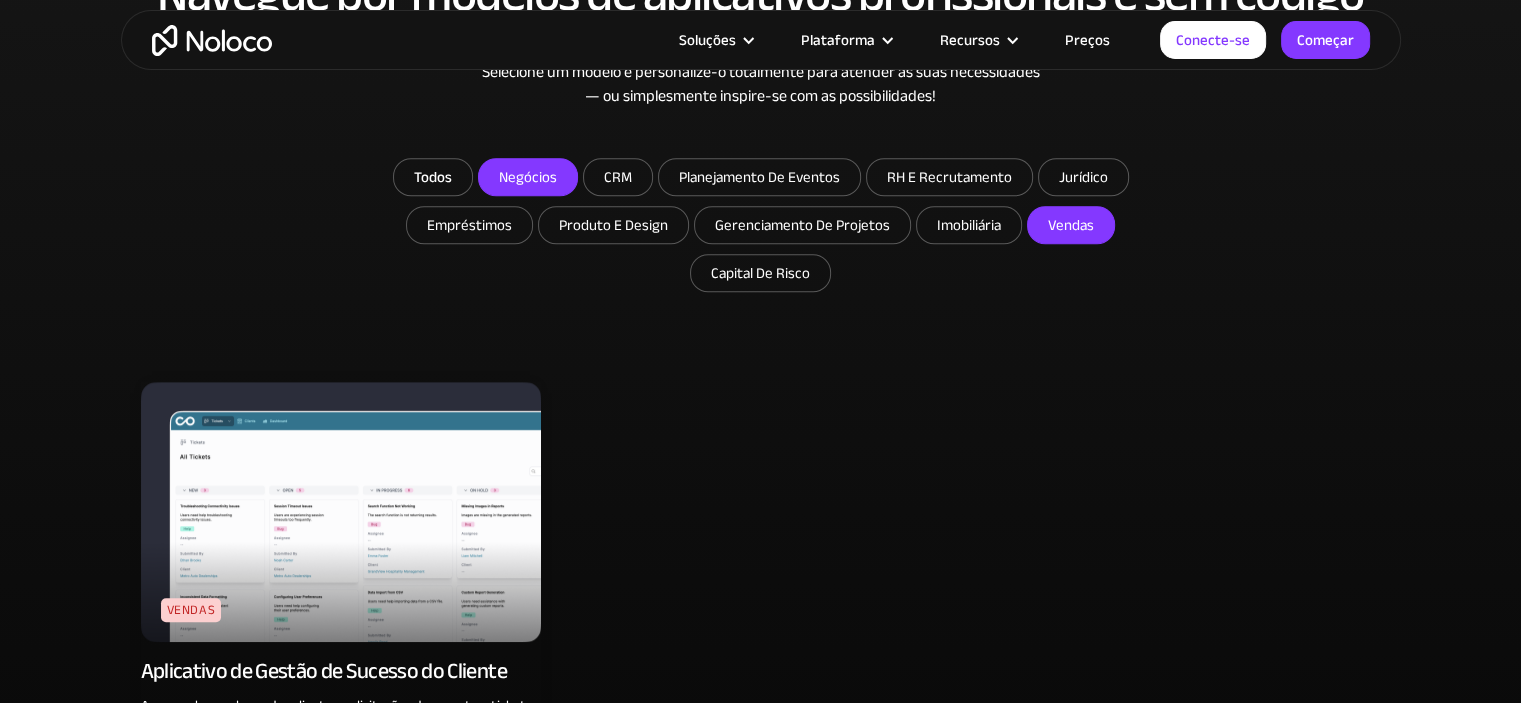 click on "Negócios" at bounding box center (528, 177) 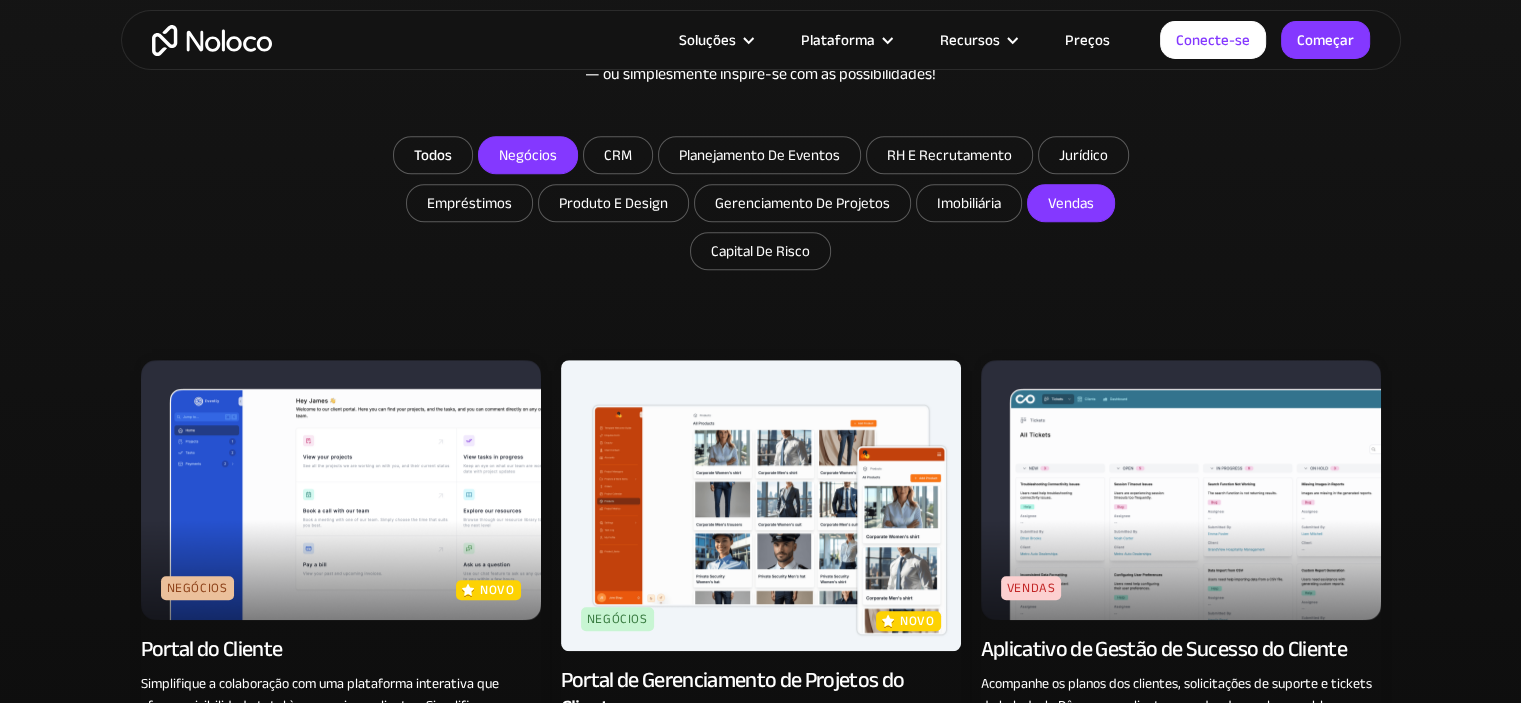 scroll, scrollTop: 1202, scrollLeft: 0, axis: vertical 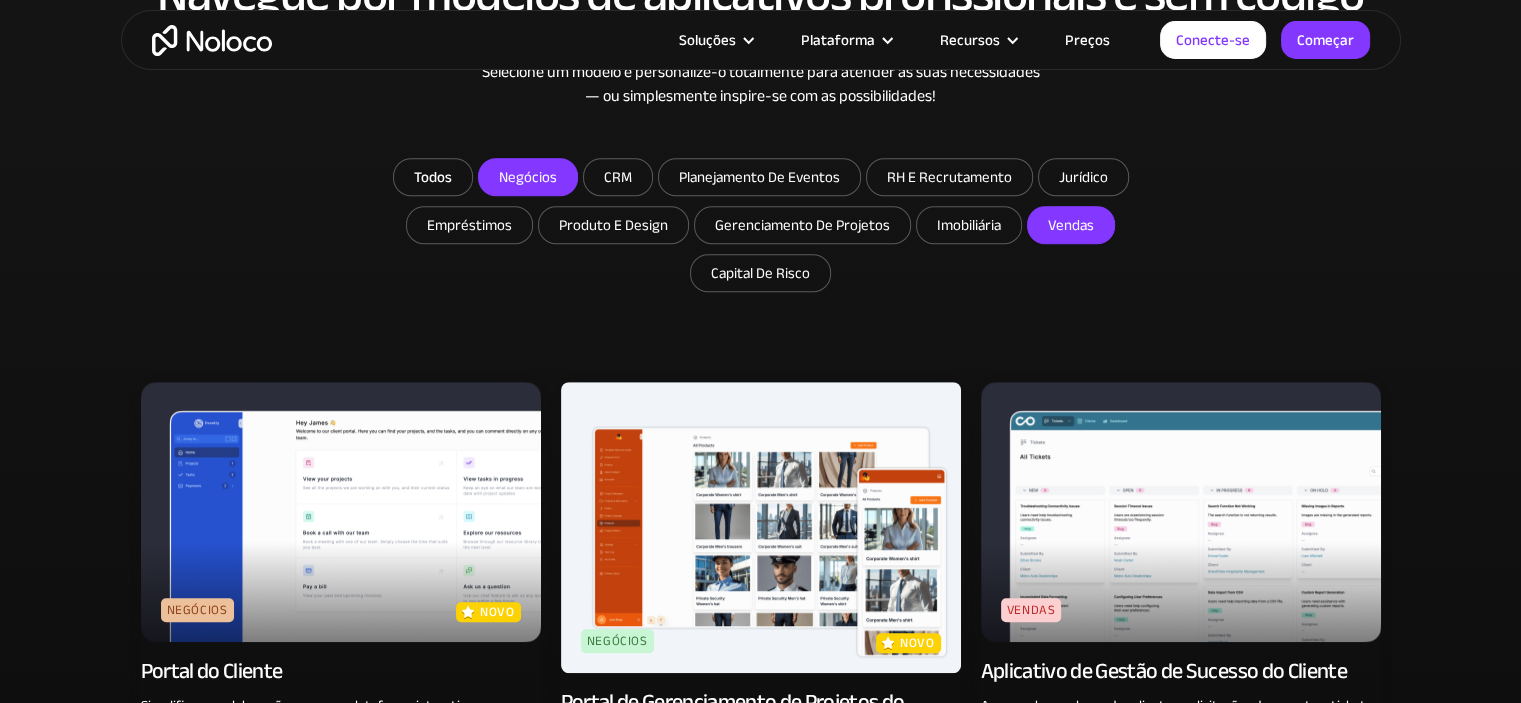 click on "Vendas" at bounding box center [1071, 225] 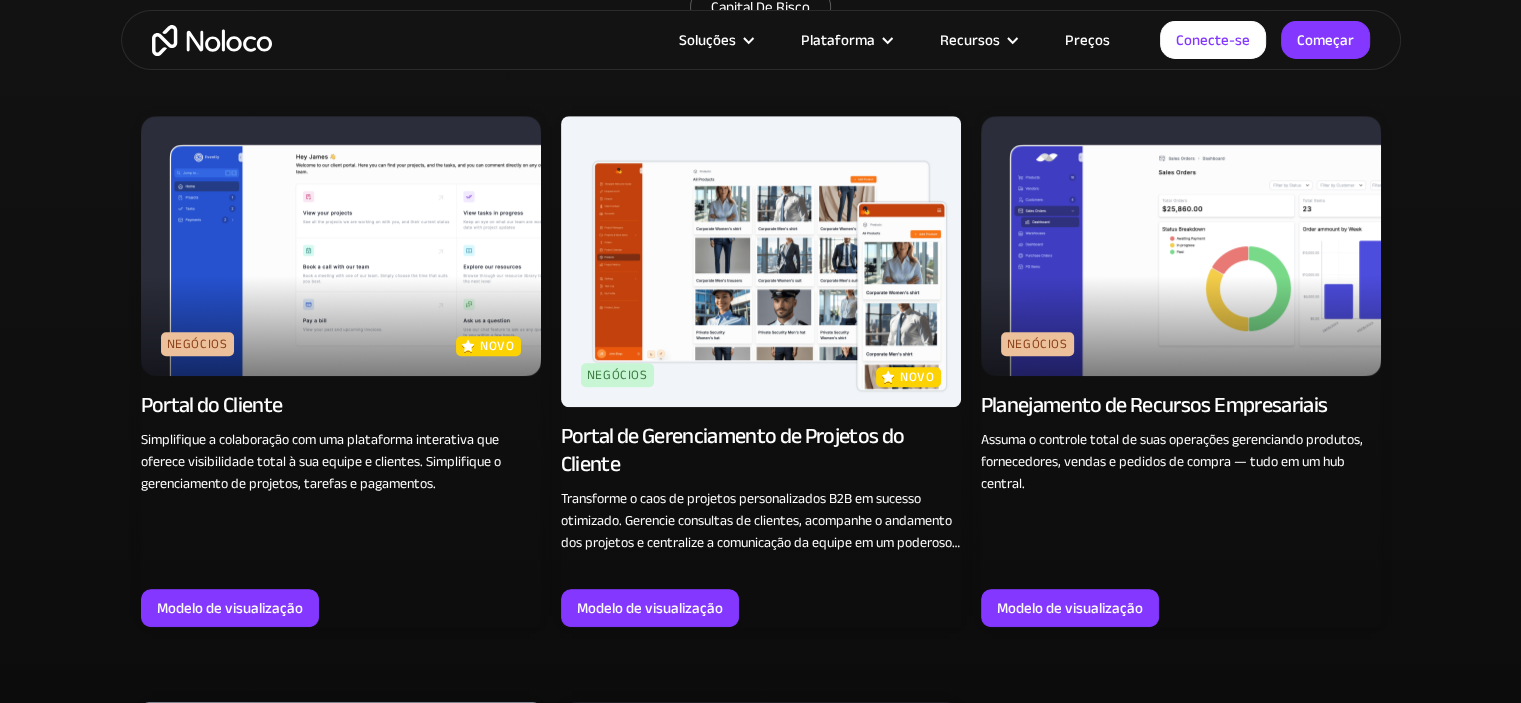 scroll, scrollTop: 1502, scrollLeft: 0, axis: vertical 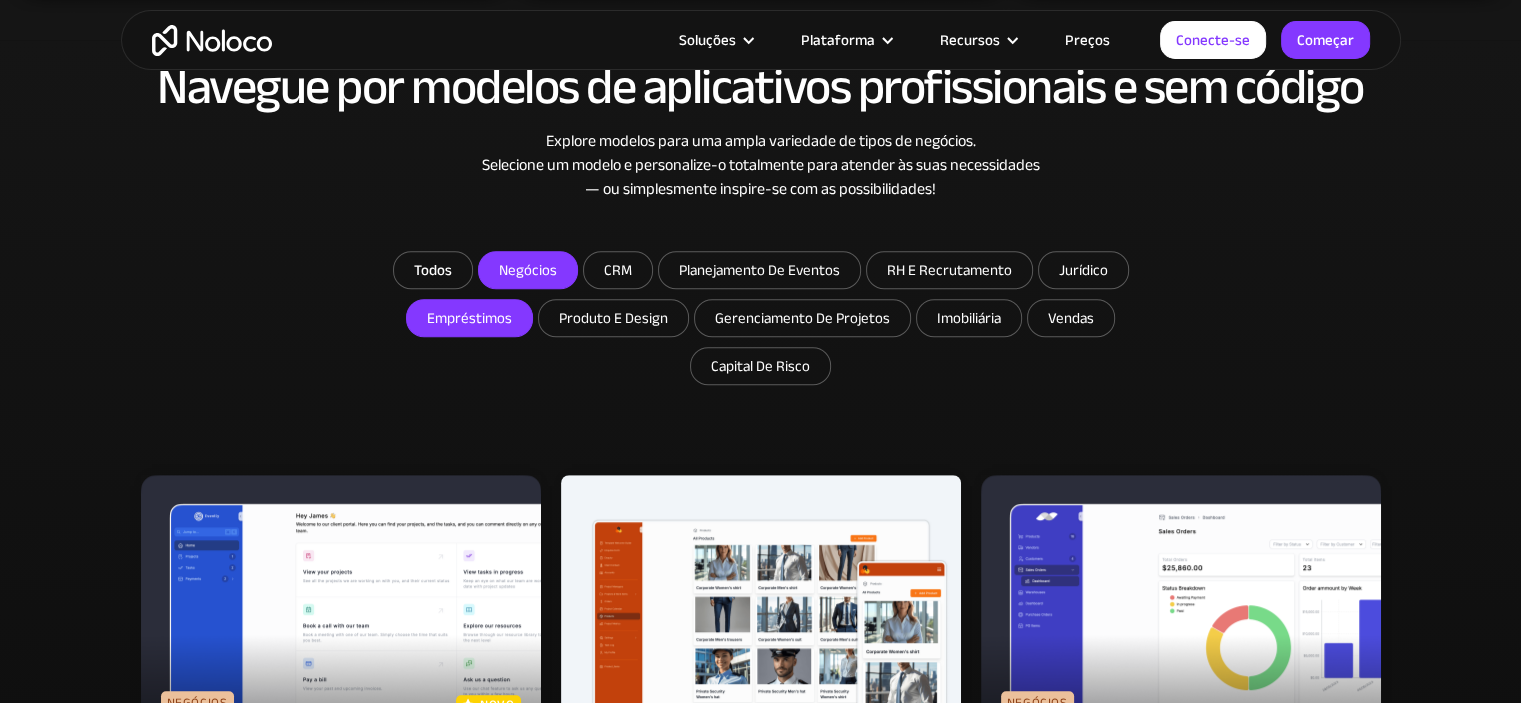 click on "Empréstimos" at bounding box center [528, 270] 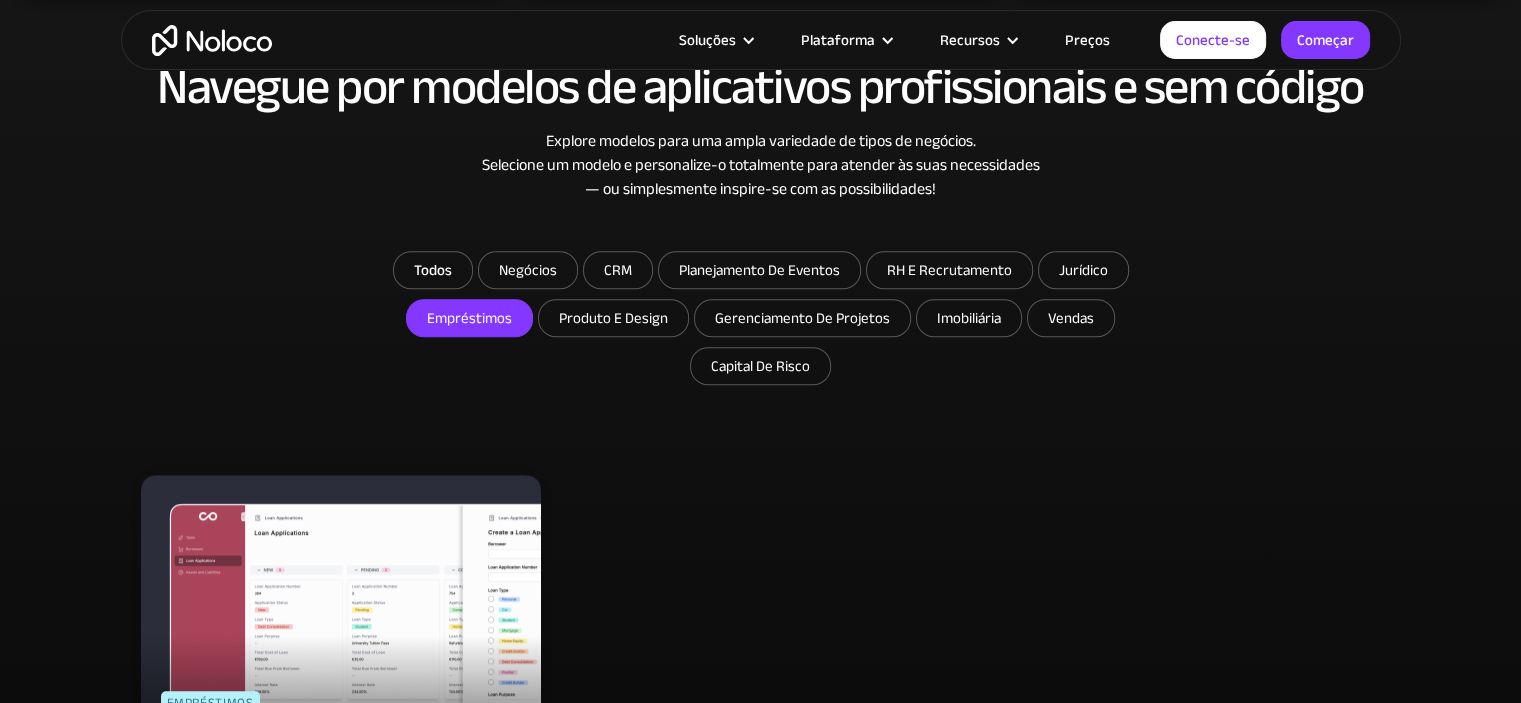click on "Empréstimos" at bounding box center (469, 318) 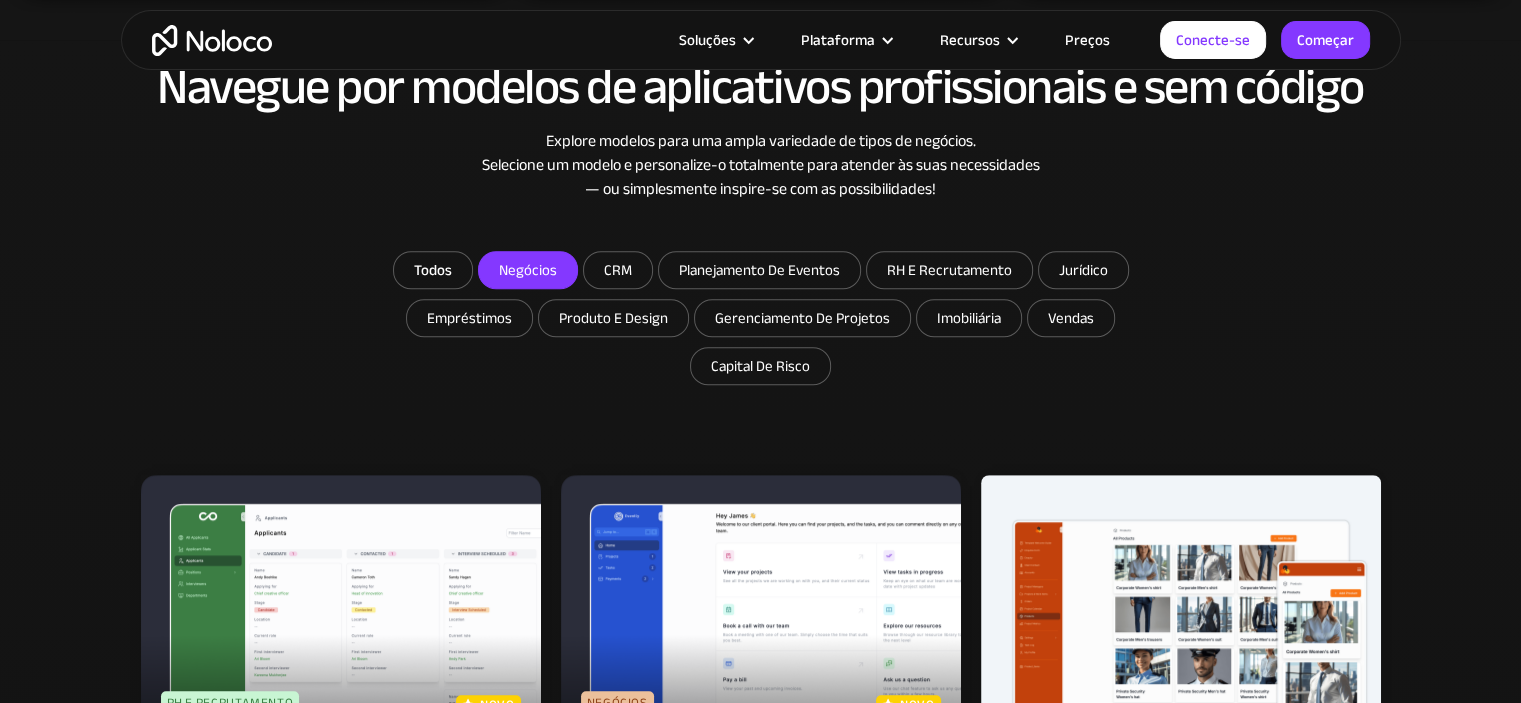 click on "Negócios" at bounding box center [528, 270] 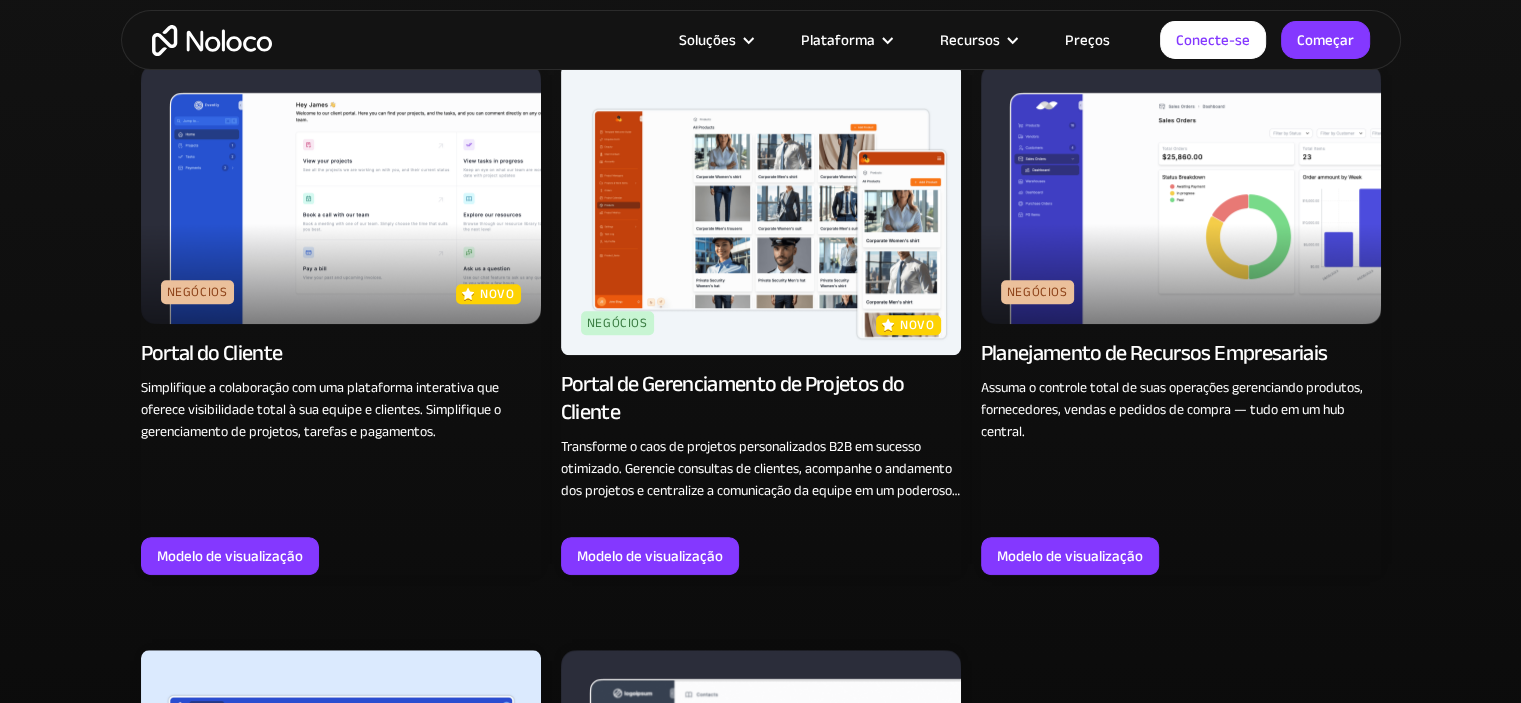 scroll, scrollTop: 1543, scrollLeft: 0, axis: vertical 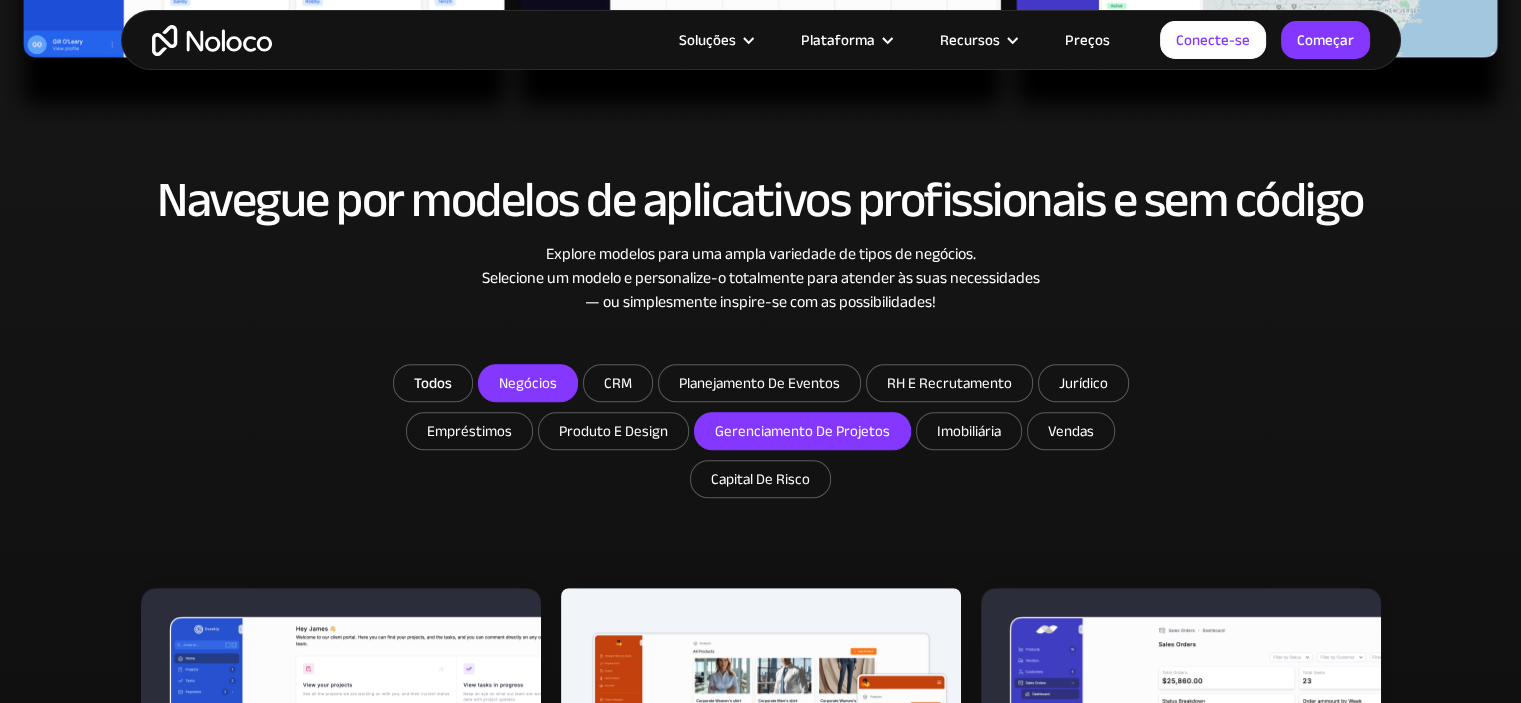 click on "Gerenciamento de projetos" at bounding box center [528, 383] 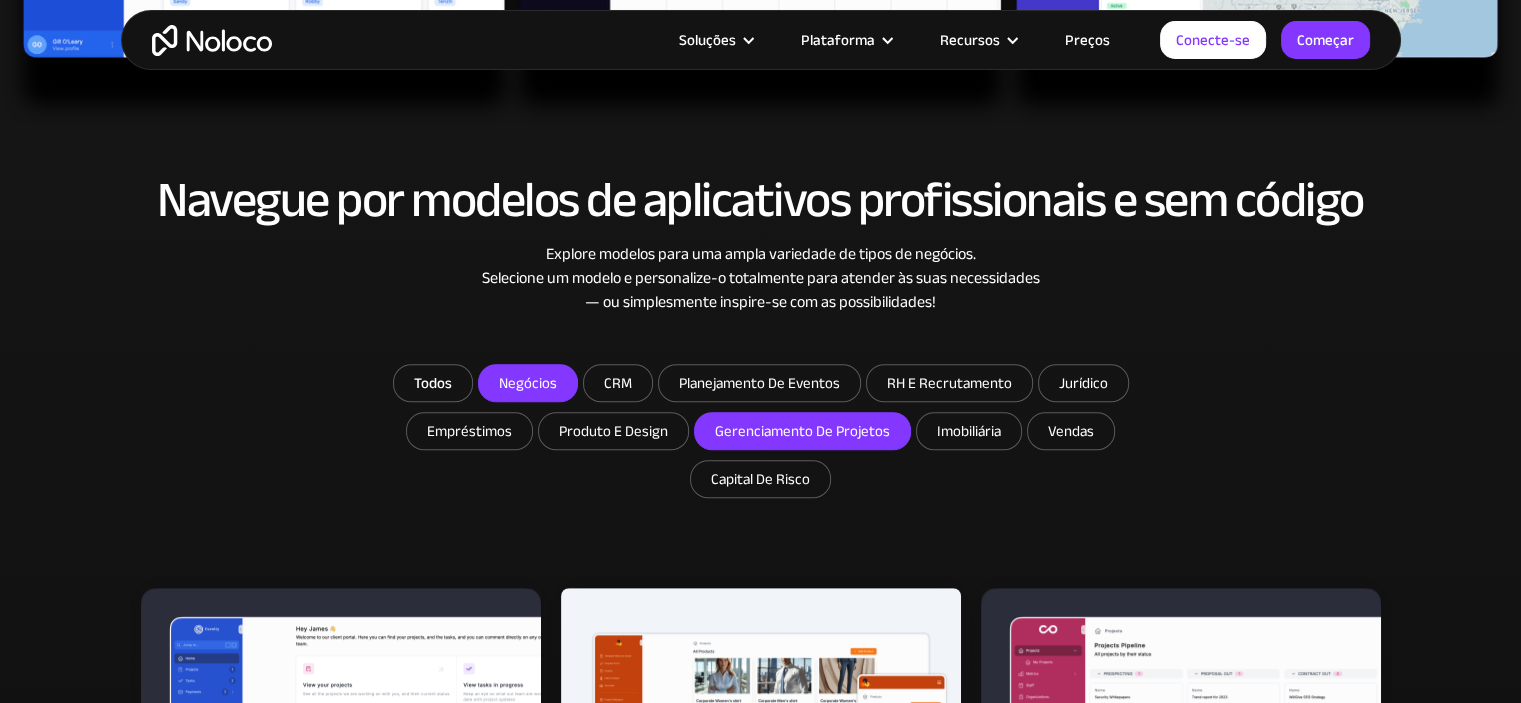 click on "Negócios" at bounding box center [528, 383] 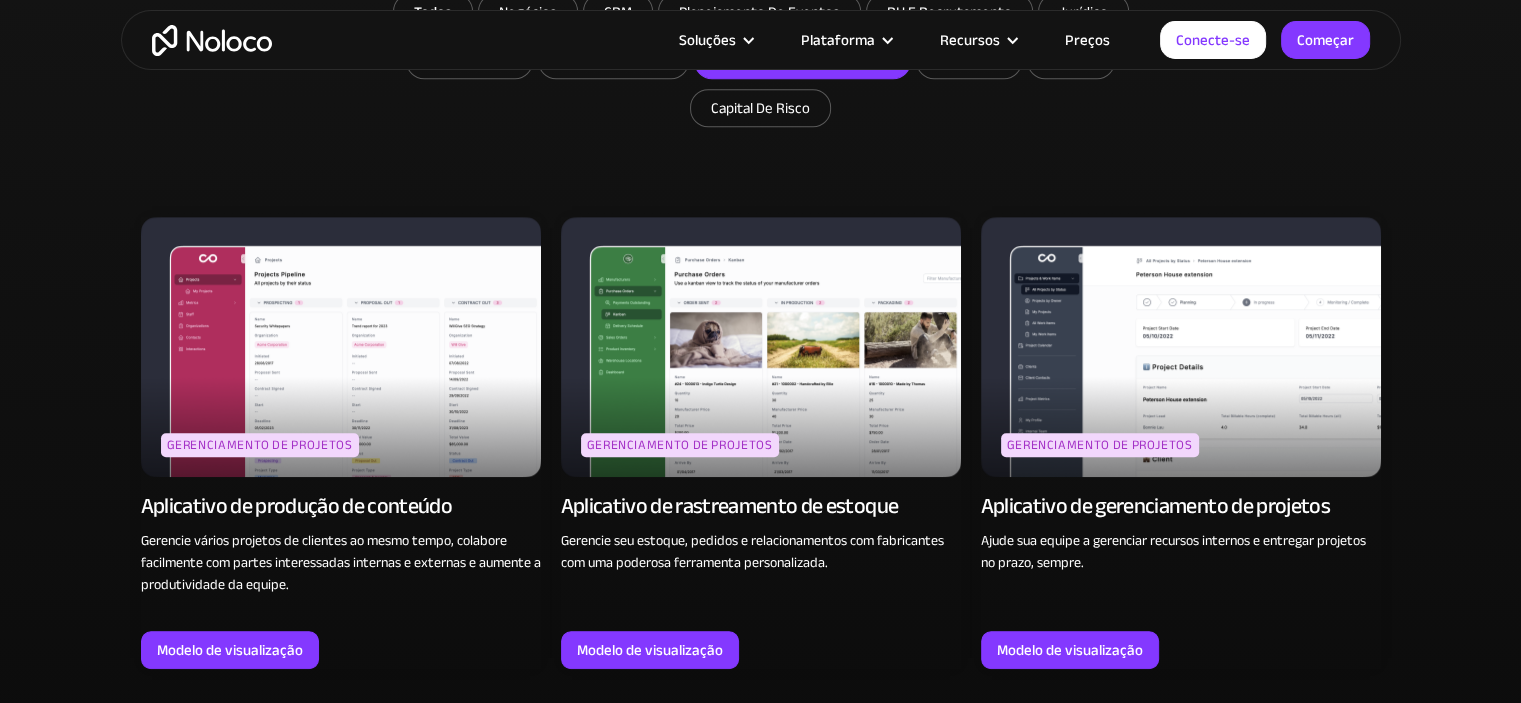 scroll, scrollTop: 1413, scrollLeft: 0, axis: vertical 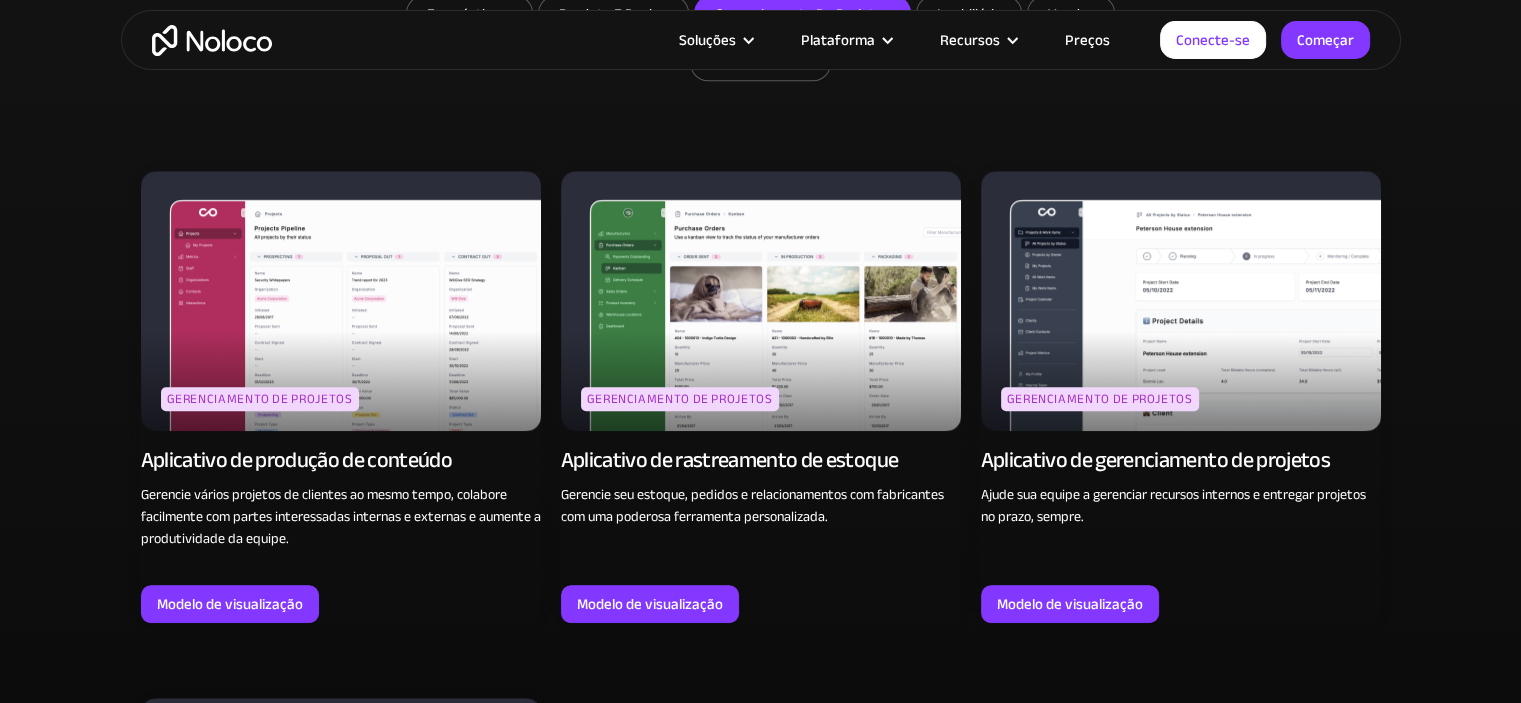 click on "Gerenciamento de projetos" at bounding box center [680, 399] 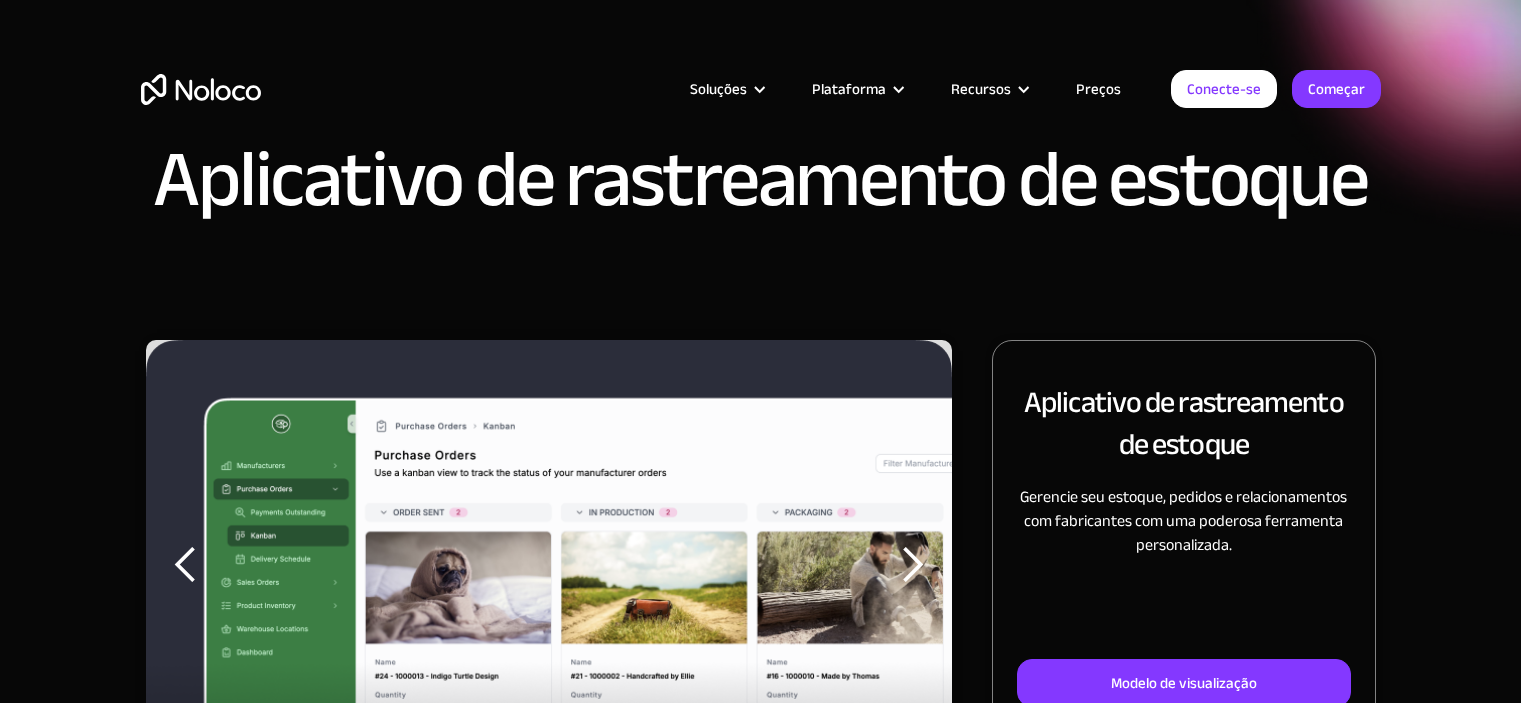 scroll, scrollTop: 0, scrollLeft: 0, axis: both 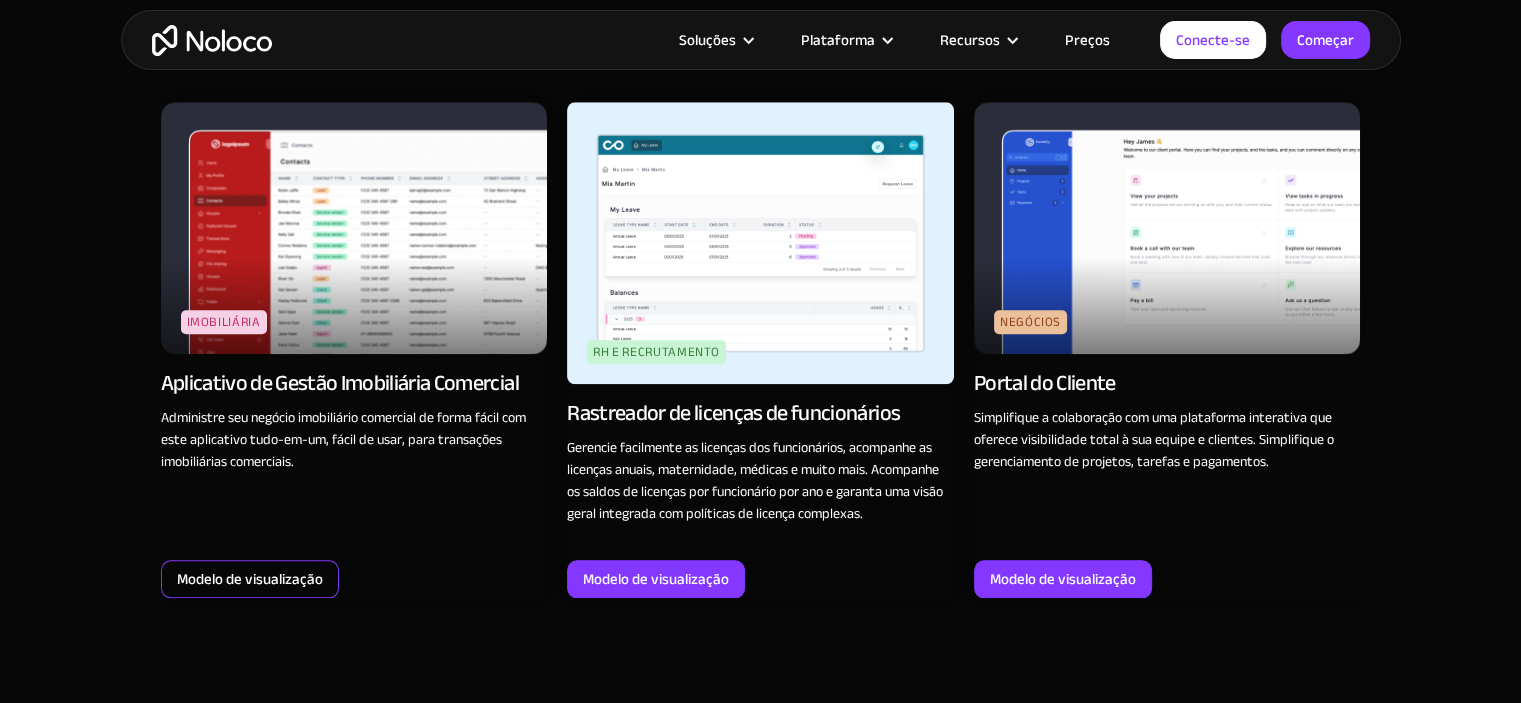 click on "Modelo de visualização" at bounding box center (250, 579) 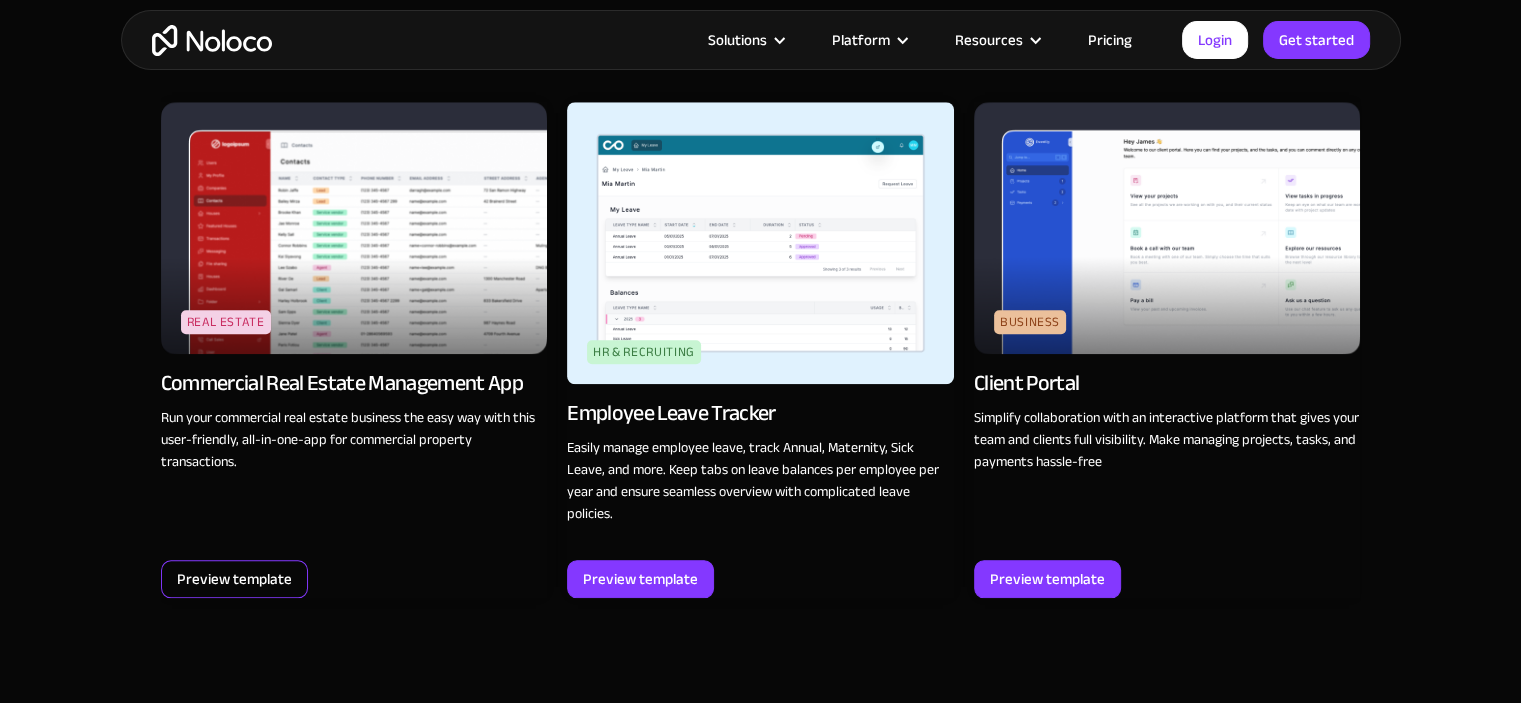 scroll, scrollTop: 2096, scrollLeft: 0, axis: vertical 